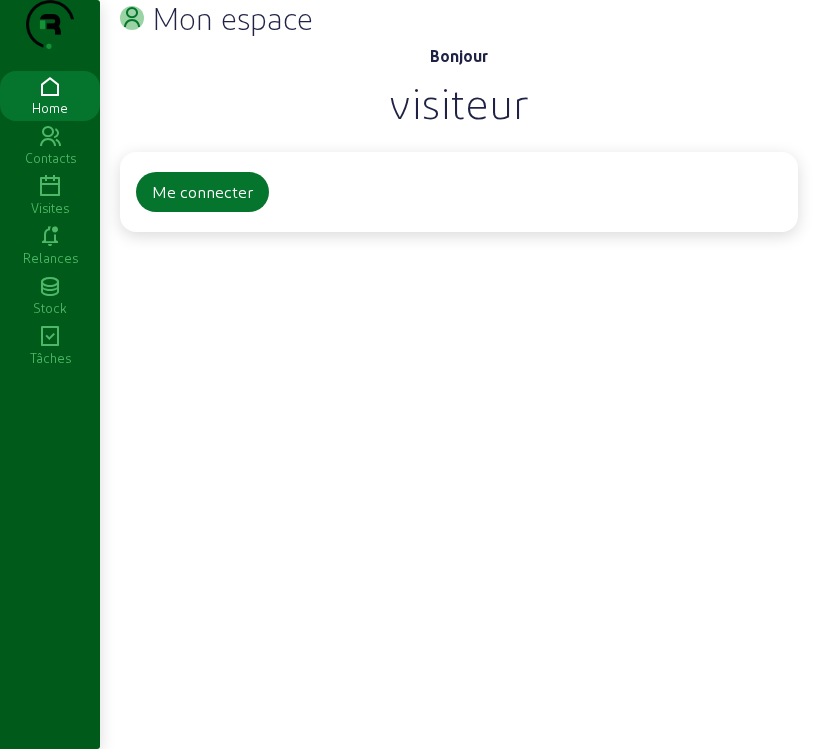 scroll, scrollTop: 0, scrollLeft: 0, axis: both 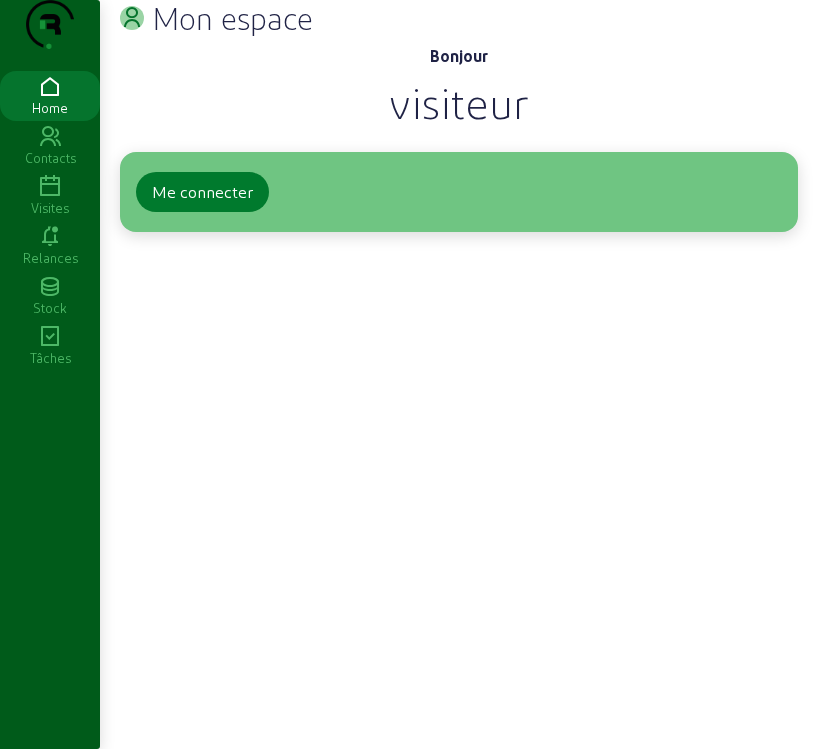 click on "Me connecter" at bounding box center [202, 192] 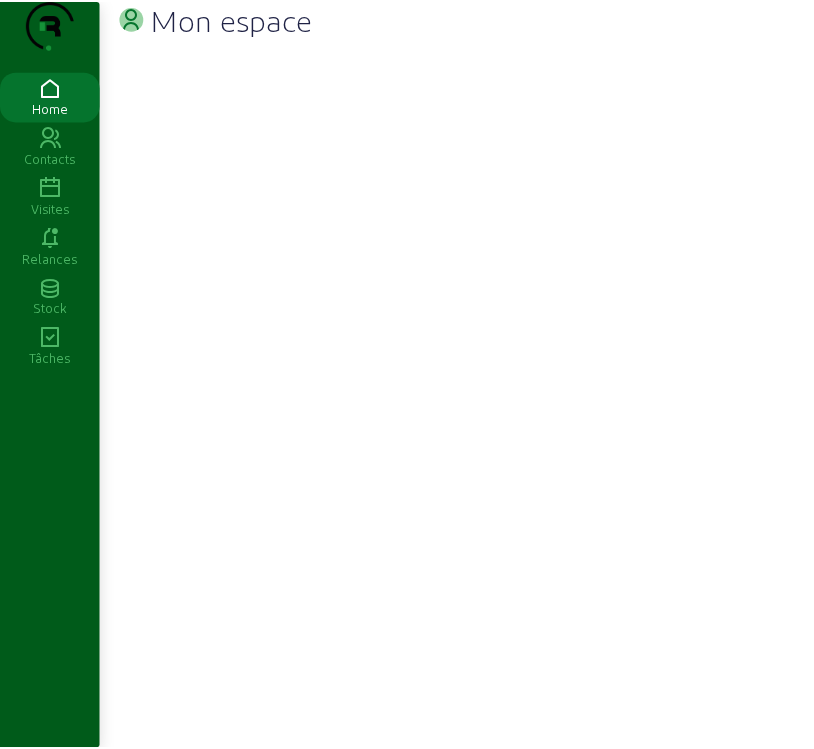 scroll, scrollTop: 0, scrollLeft: 0, axis: both 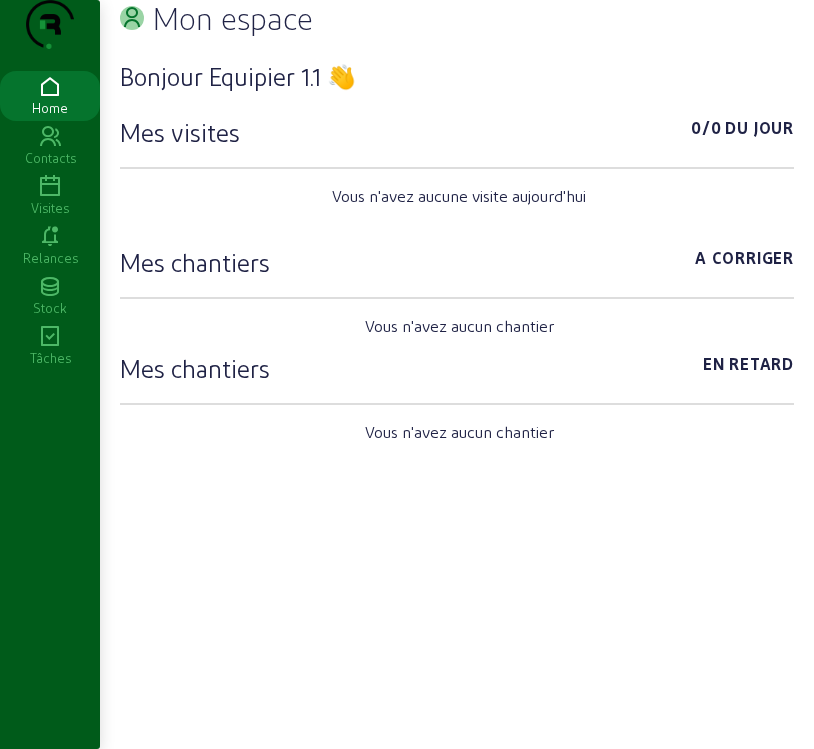 click at bounding box center [50, 187] 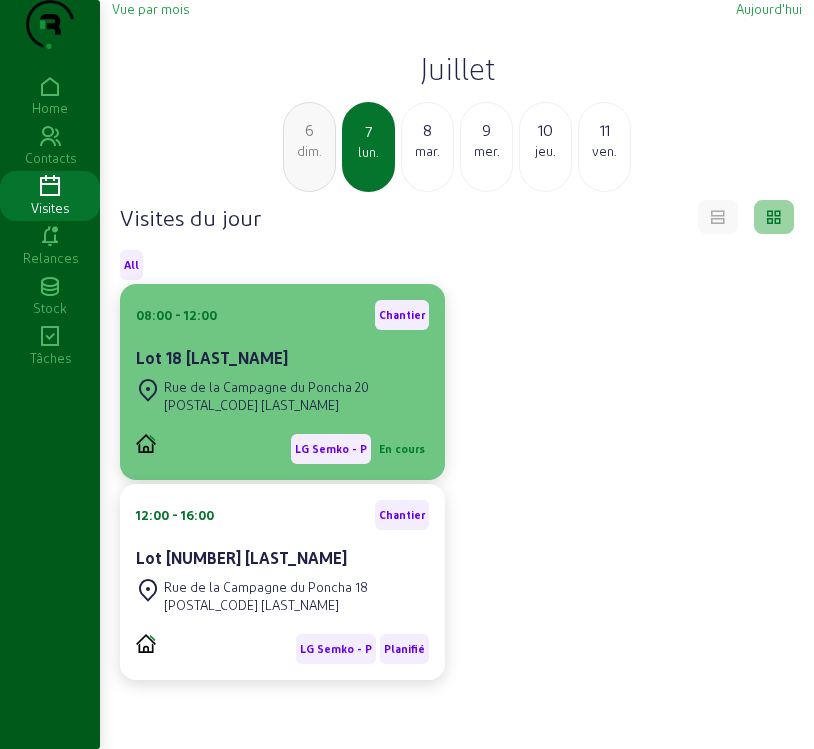 click on "[POSTAL_CODE] [LAST_NAME]" at bounding box center [266, 405] 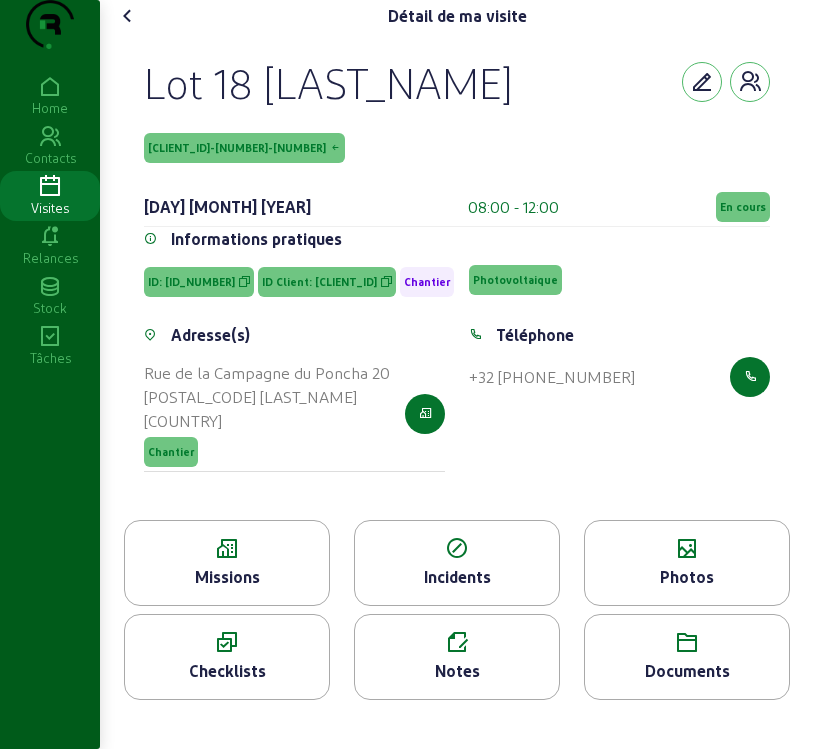 click at bounding box center [227, 549] 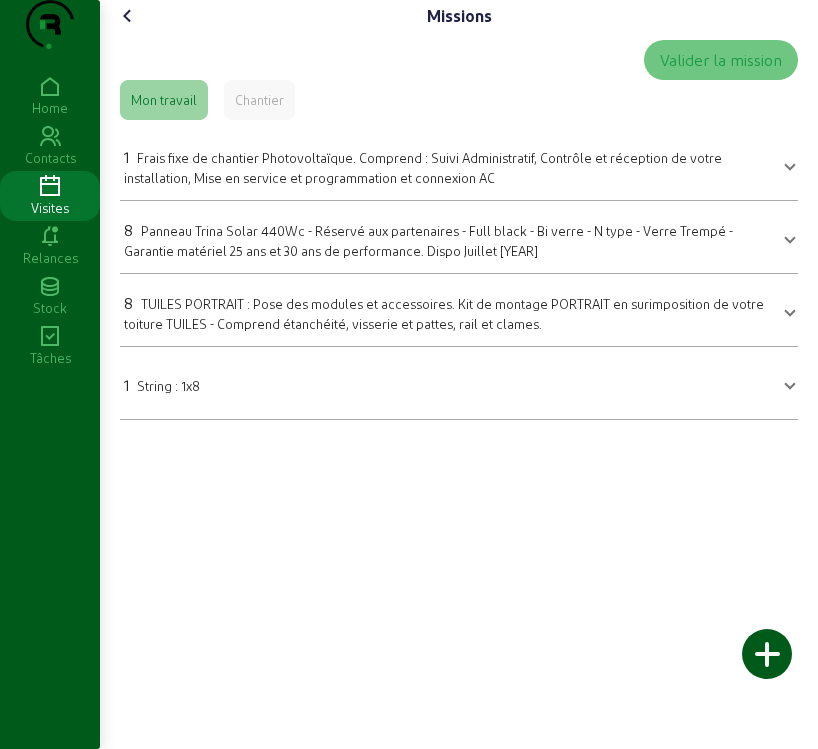 click on "Panneau Trina Solar 440Wc - Réservé aux partenaires - Full black - Bi verre - N type - Verre Trempé - Garantie matériel 25 ans et 30 ans de performance. Dispo Juillet [YEAR]" at bounding box center (428, 240) 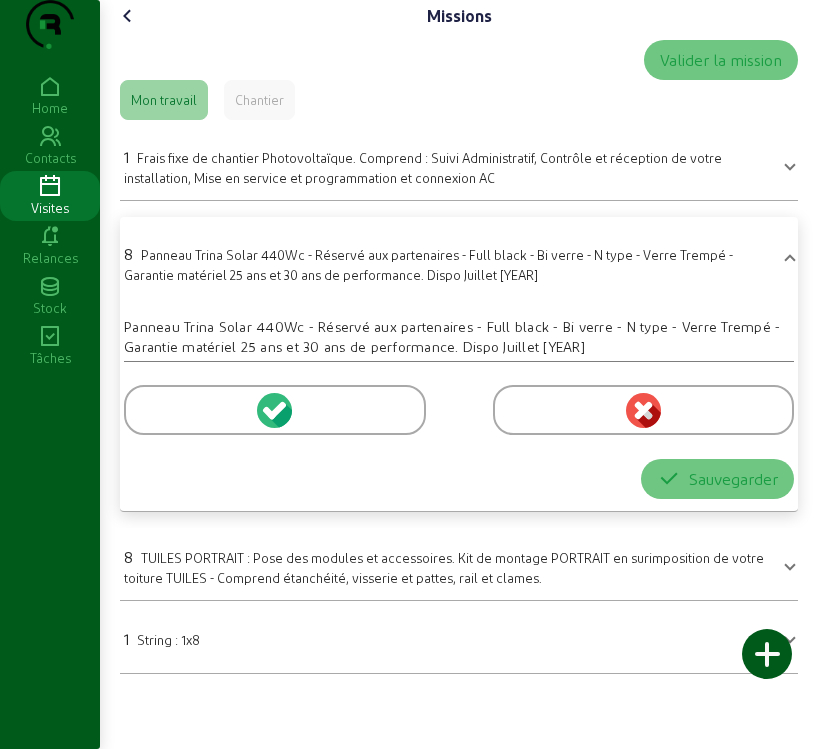 click at bounding box center (274, 410) 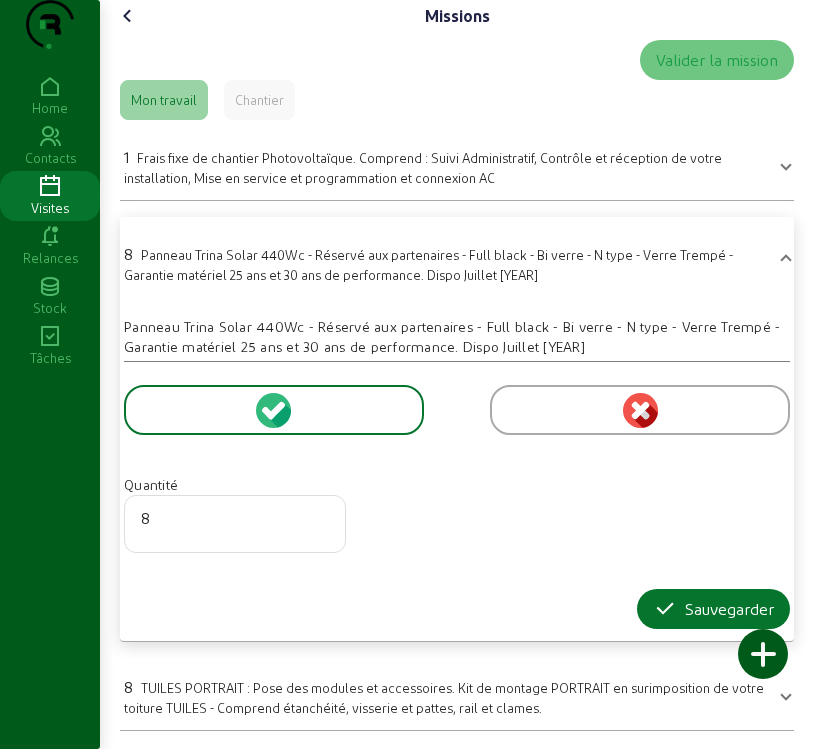 click at bounding box center [683, 654] 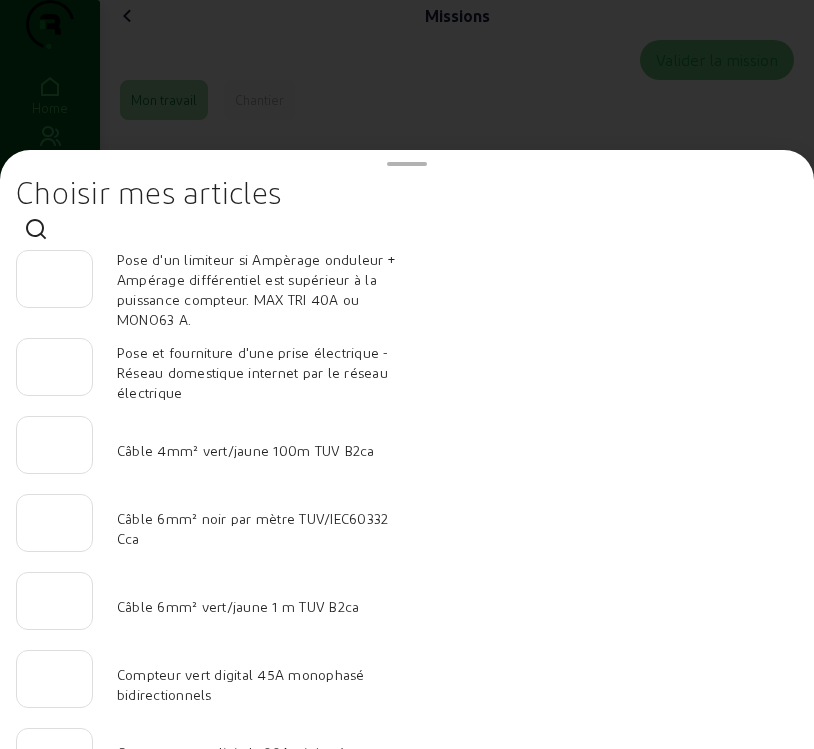 click on "Choisir mes articles Pose d'un limiteur si Ampèrage onduleur + Ampérage différentiel est supérieur à la puissance compteur. MAX TRI 40A ou MONO63 A. L'item a déjà été ajouté Pose et fourniture CPL - Réseau domestique internet par le réseau électrique L'item a déjà été ajouté Câble 4mm² vert/jaune 100m TUV B2ca L'item a déjà été ajouté Cable 6mm² noir par mètre TUV/IEC60332 Cca L'item a déjà été ajouté Câble 6mm² vert/jaune 1 m TUV B2ca L'item a déjà été ajouté Compteur vert digital 45A monophasé bidirectionnels  L'item a déjà été ajouté Compteur vert digital 100A triphasé 4 pôles bidirectionnels L'item a déjà été ajouté Disjoncteur PLS4-C40/2-MW , C 40A , 2 poles , 4,5 kA EATON L'item a déjà été ajouté Disjoncteur PLS4-C40/4-MW , C 40A , 4 poles , 4,5 kA EATON L'item a déjà été ajouté Disjoncteur PLS4-C63/2-MW , C 63A , 2 poles , 4,5 kA EATON L'item a déjà été ajouté Disjoncteur PLS4-C63/4-MW , C 63A , 4 poles , 4,5 kA EATON" at bounding box center [407, 449] 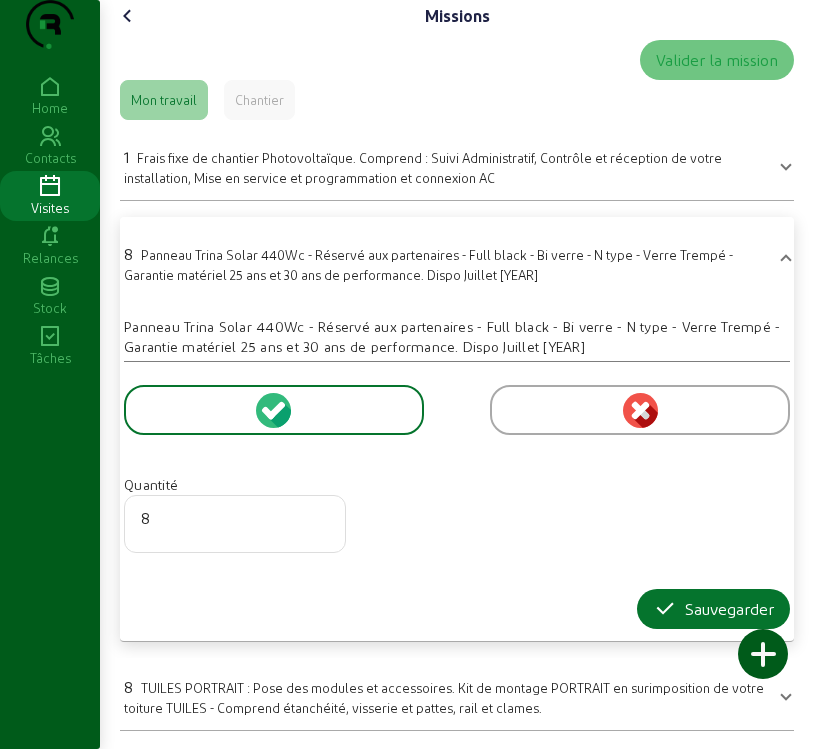 click at bounding box center [683, 641] 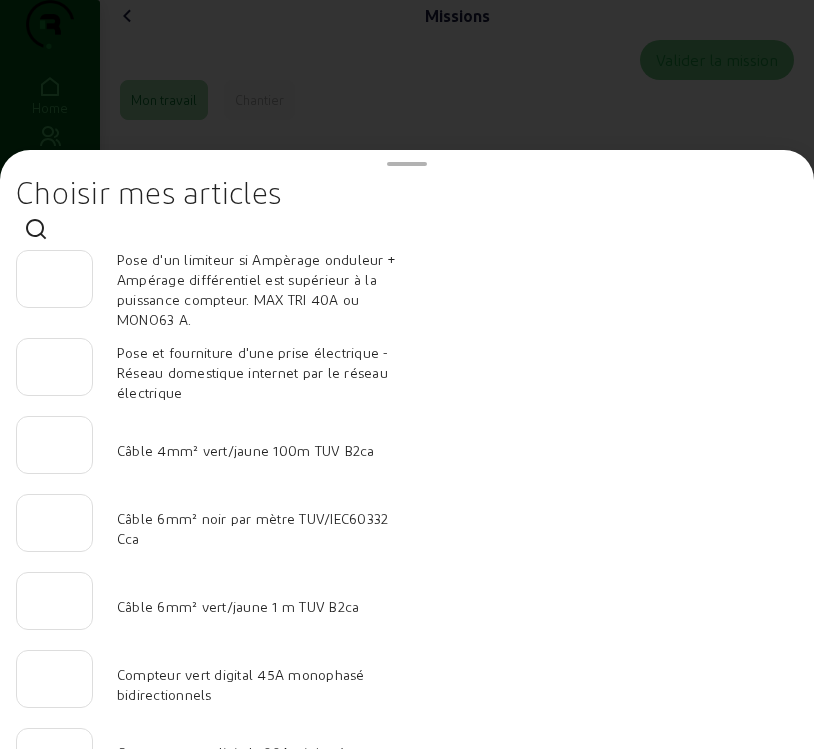 click at bounding box center [407, 374] 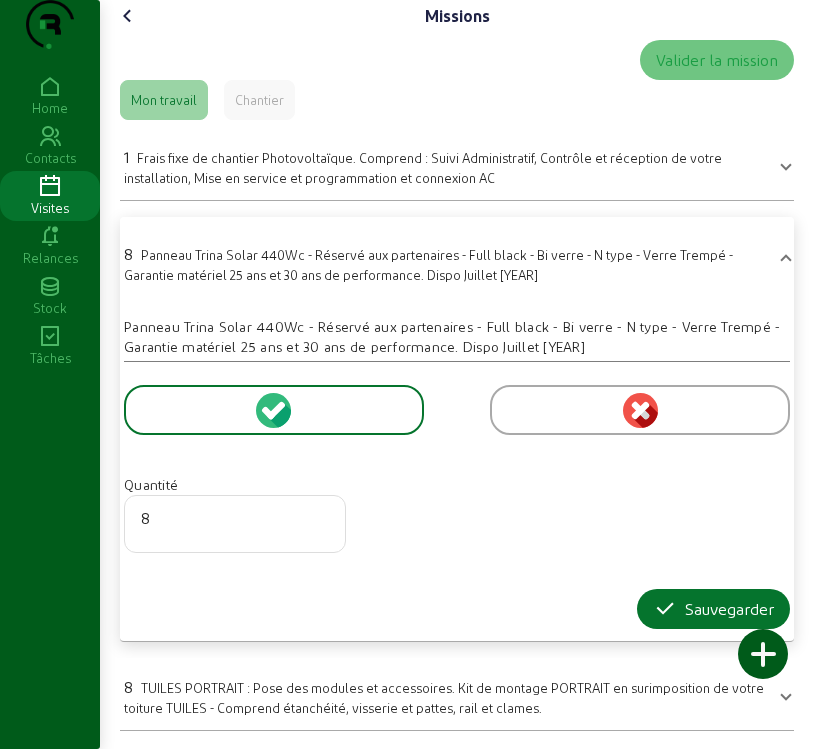 click at bounding box center [683, 641] 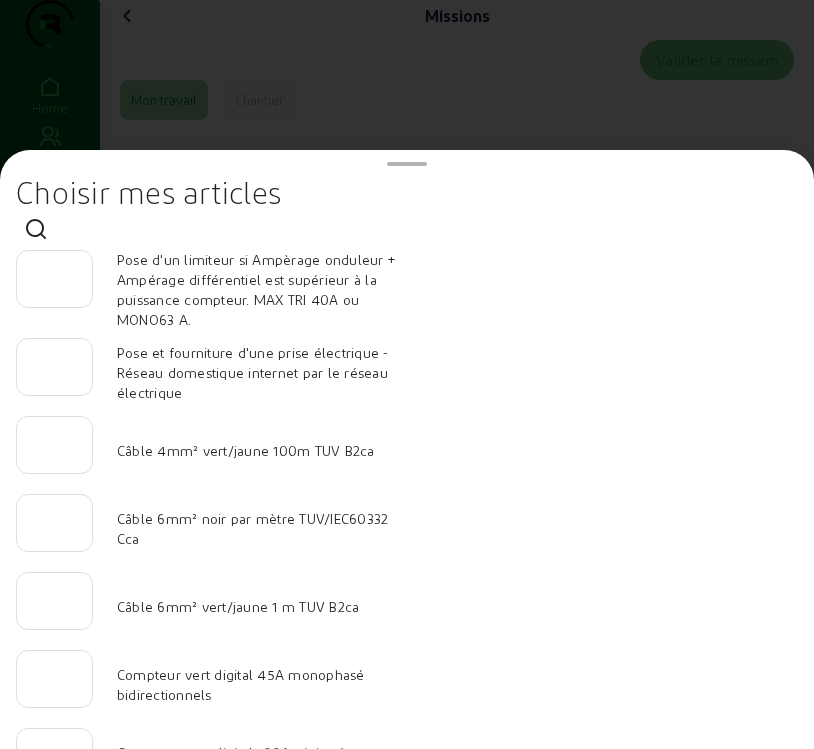 drag, startPoint x: 584, startPoint y: 130, endPoint x: 581, endPoint y: 115, distance: 15.297058 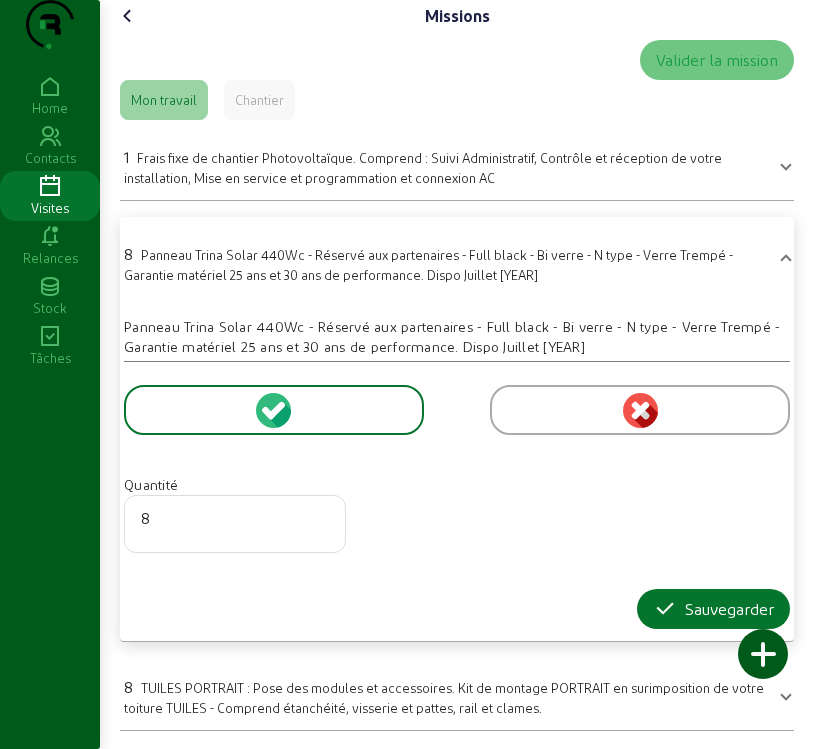 drag, startPoint x: 579, startPoint y: 480, endPoint x: 594, endPoint y: 300, distance: 180.62392 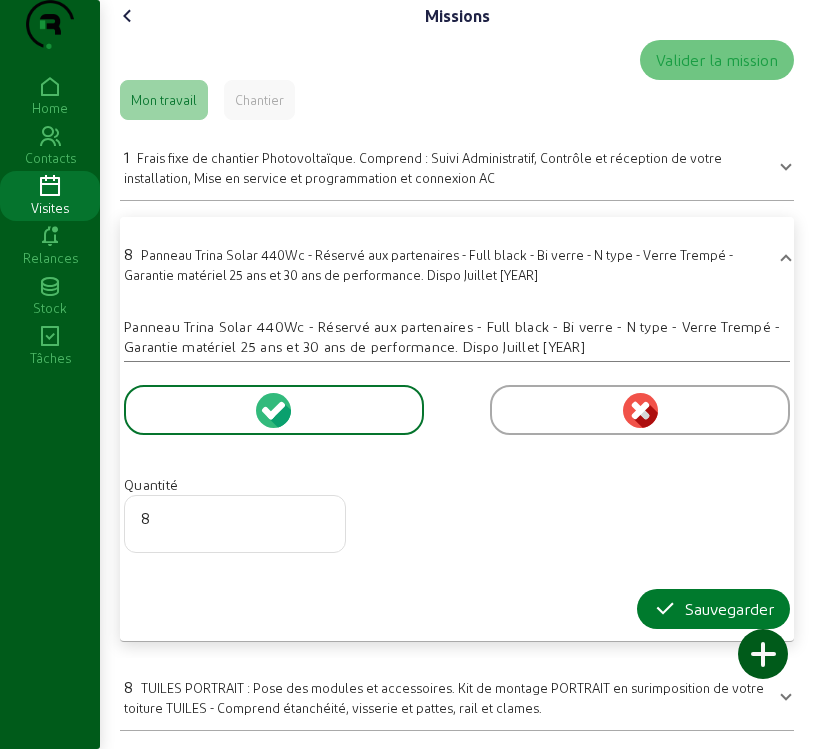 click on "Sauvegarder" at bounding box center (713, 609) 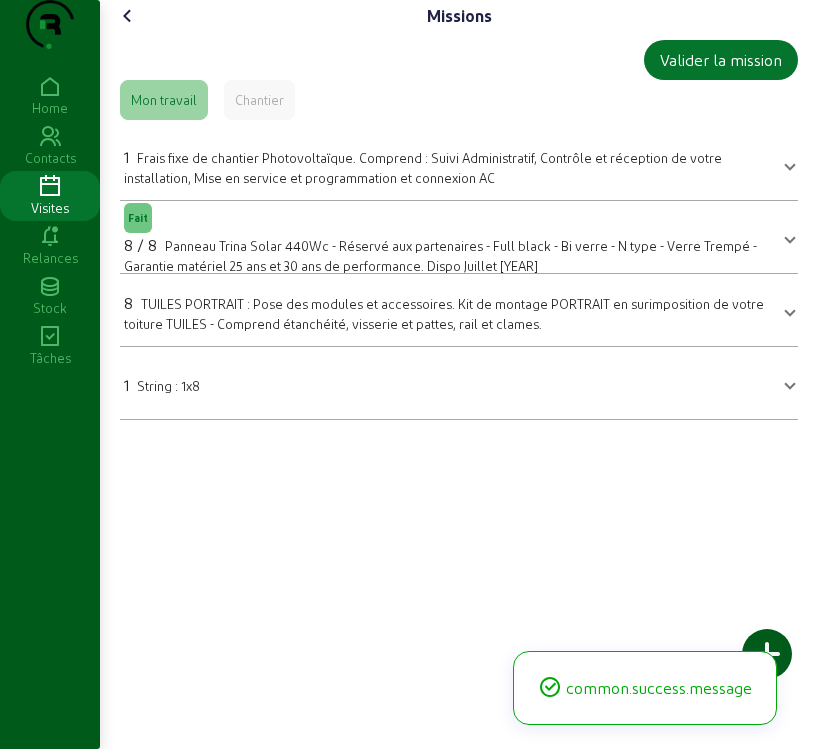 click on "8 TUILES PORTRAIT : Pose des modules et accessoires. Kit de montage PORTRAIT en surimposition de votre toiture TUILES - Comprend étanchéité, visserie et pattes, rail et clames." at bounding box center [447, 312] 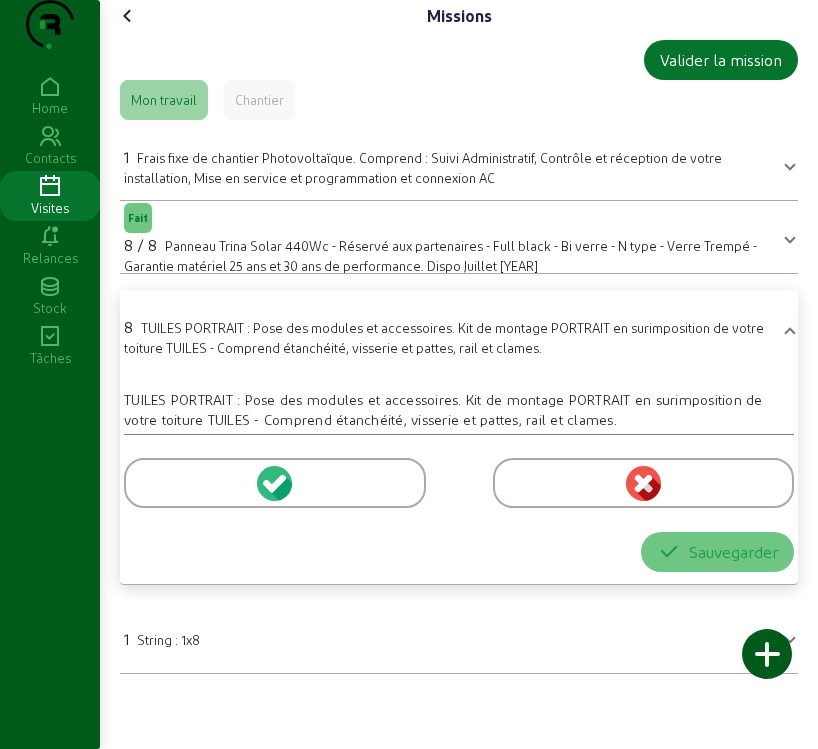 click at bounding box center (278, 483) 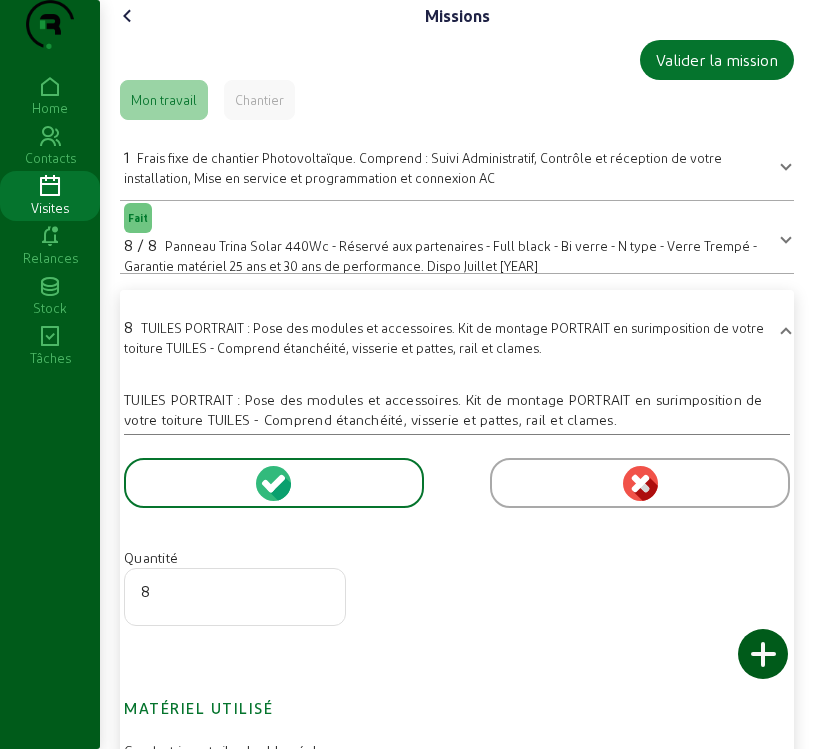 scroll, scrollTop: 500, scrollLeft: 0, axis: vertical 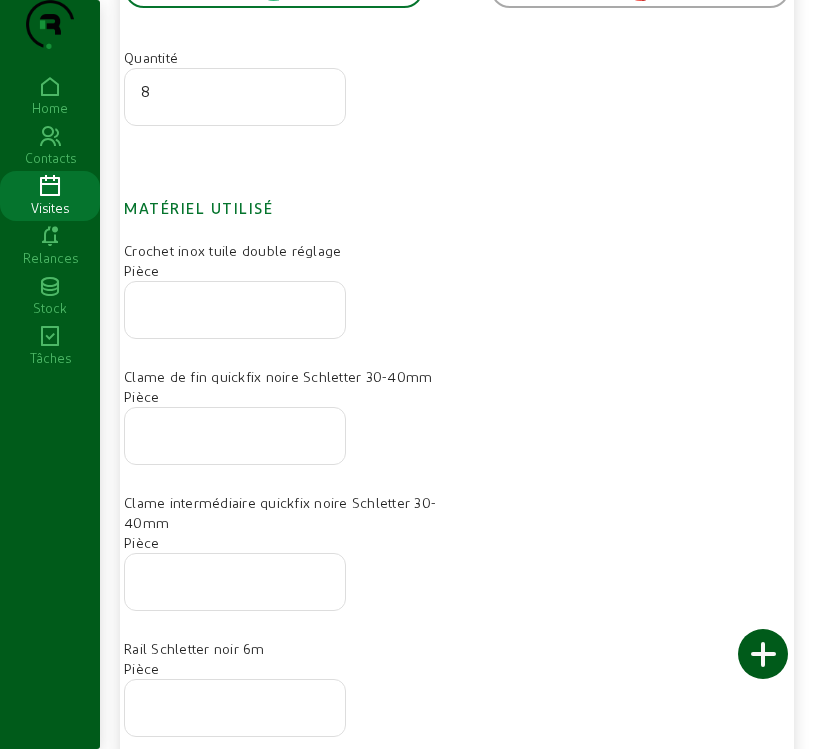 click at bounding box center [235, 310] 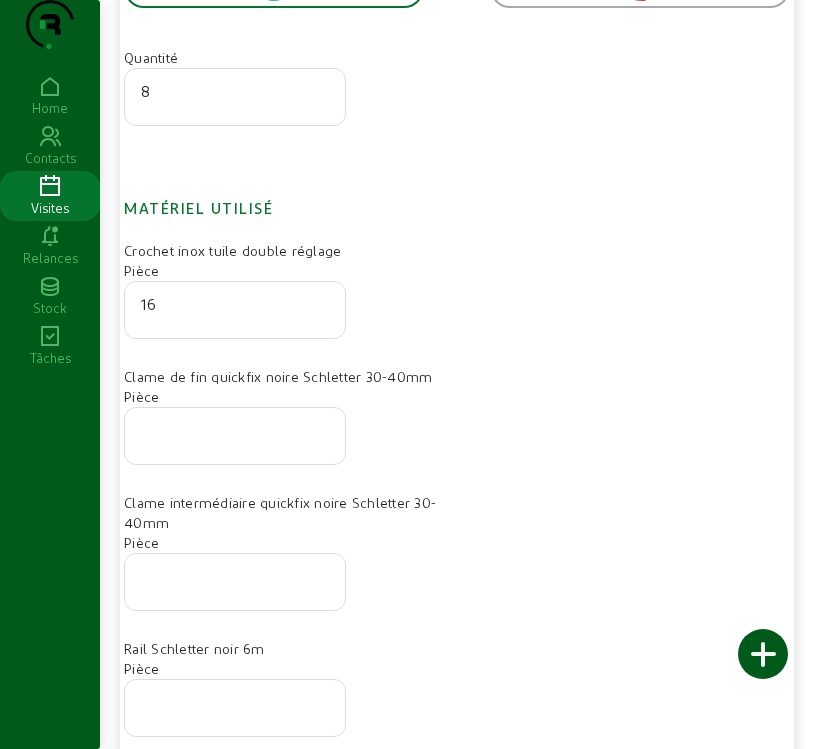 type on "16" 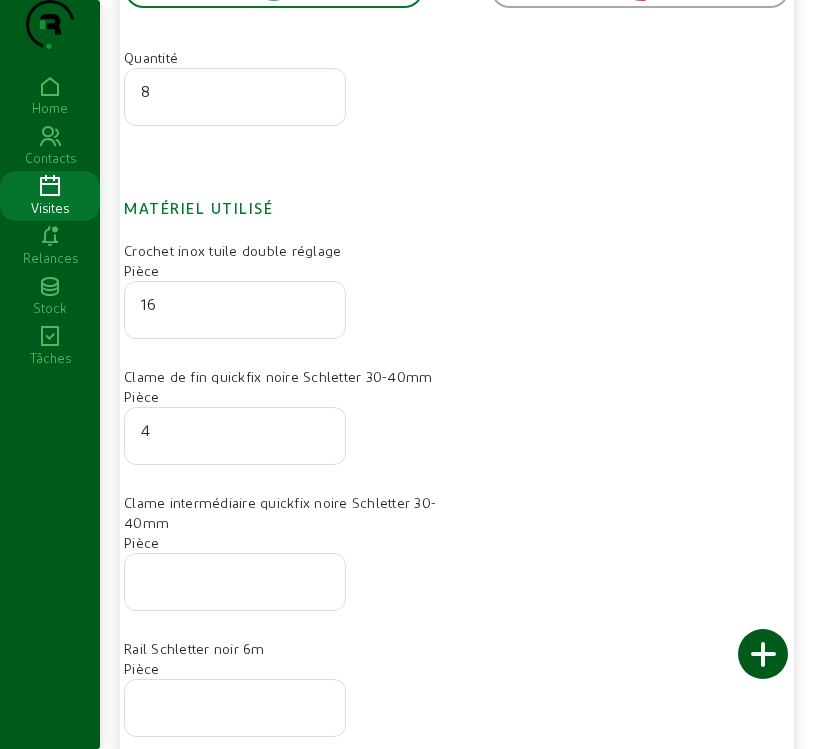 type on "4" 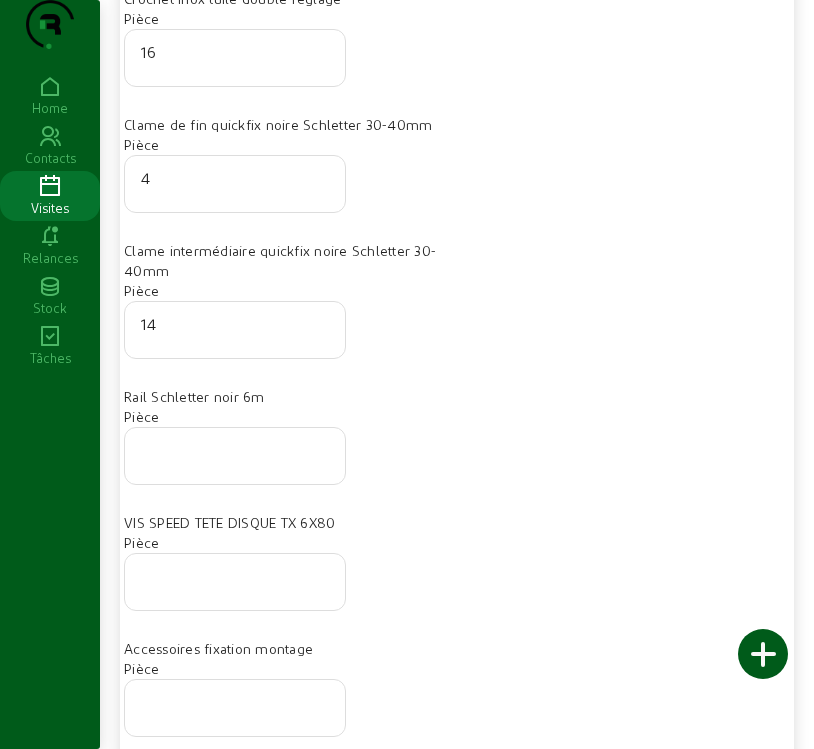 scroll, scrollTop: 800, scrollLeft: 0, axis: vertical 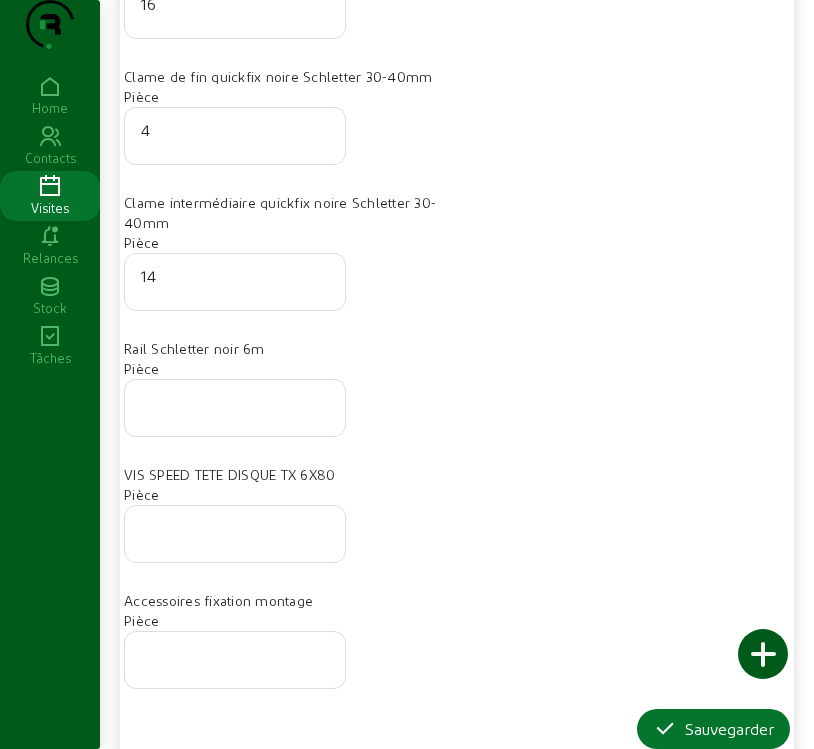 type on "14" 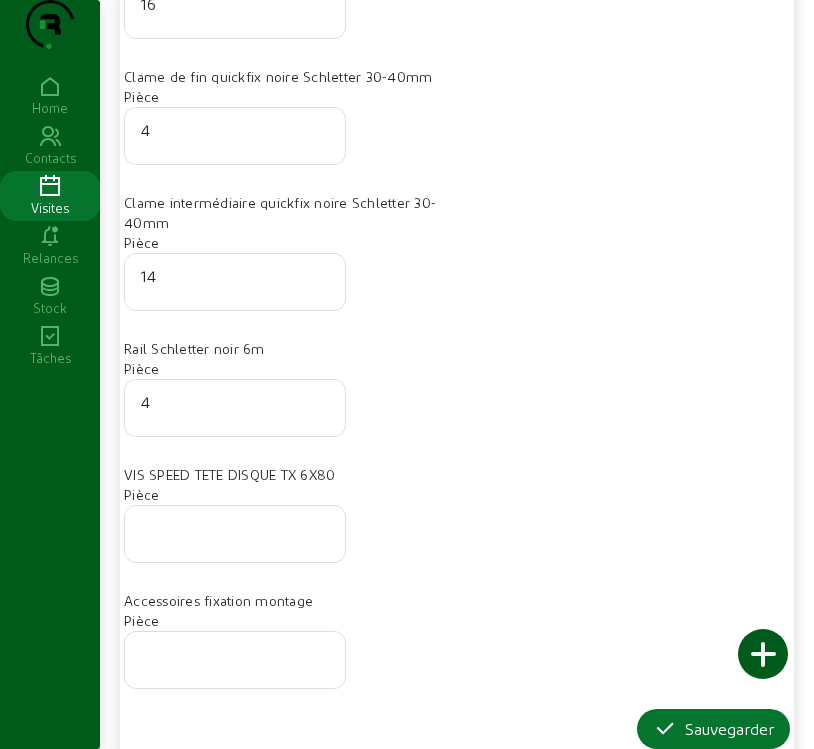type on "4" 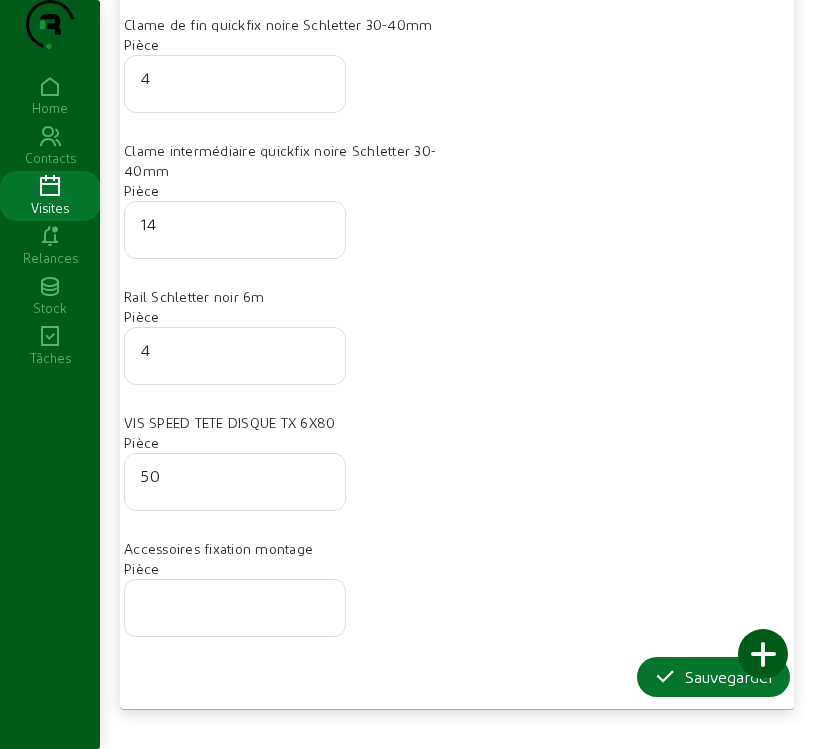 scroll, scrollTop: 958, scrollLeft: 0, axis: vertical 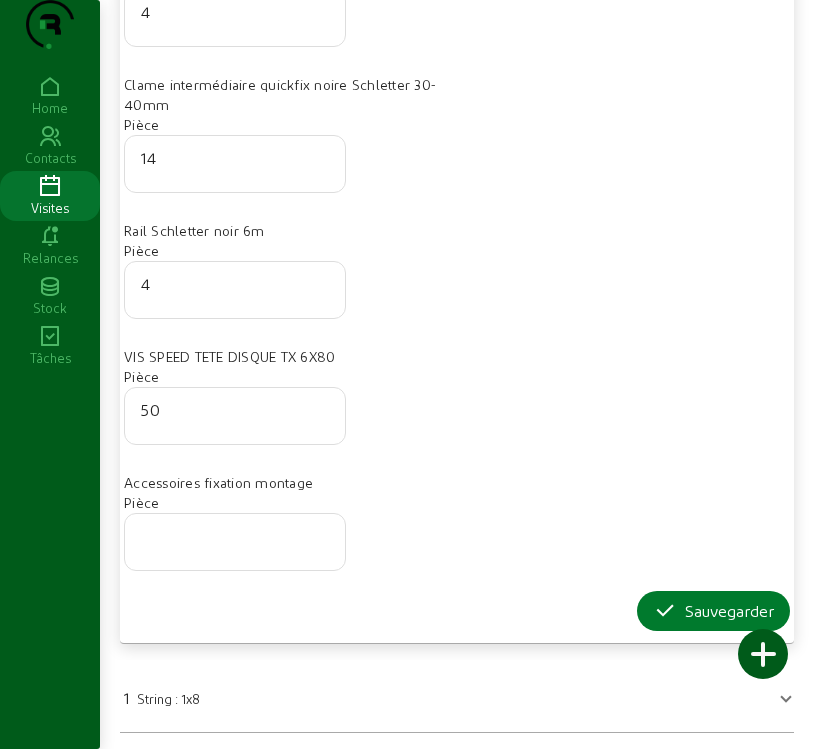 type on "50" 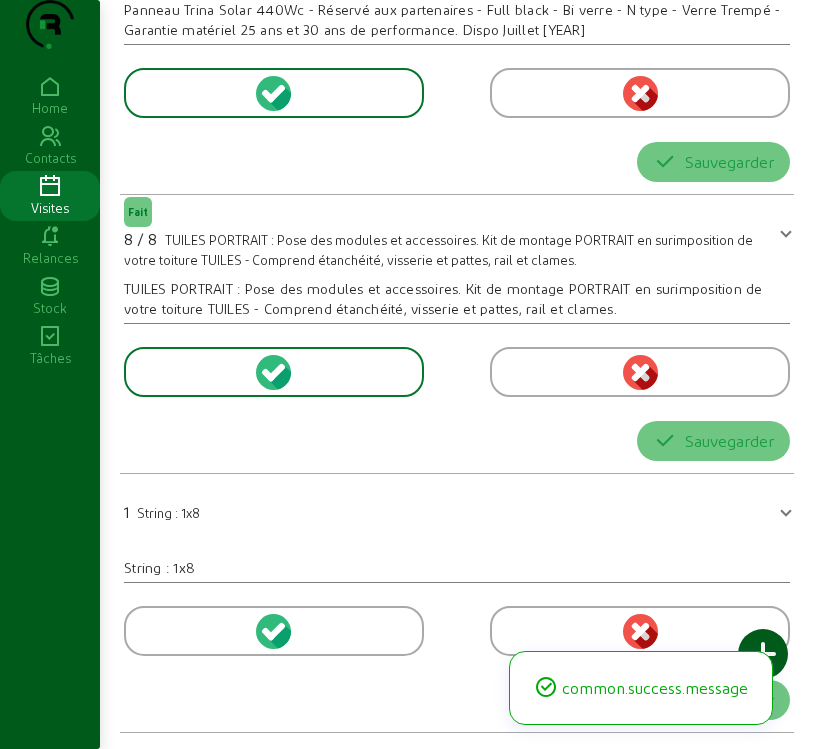 scroll, scrollTop: 0, scrollLeft: 0, axis: both 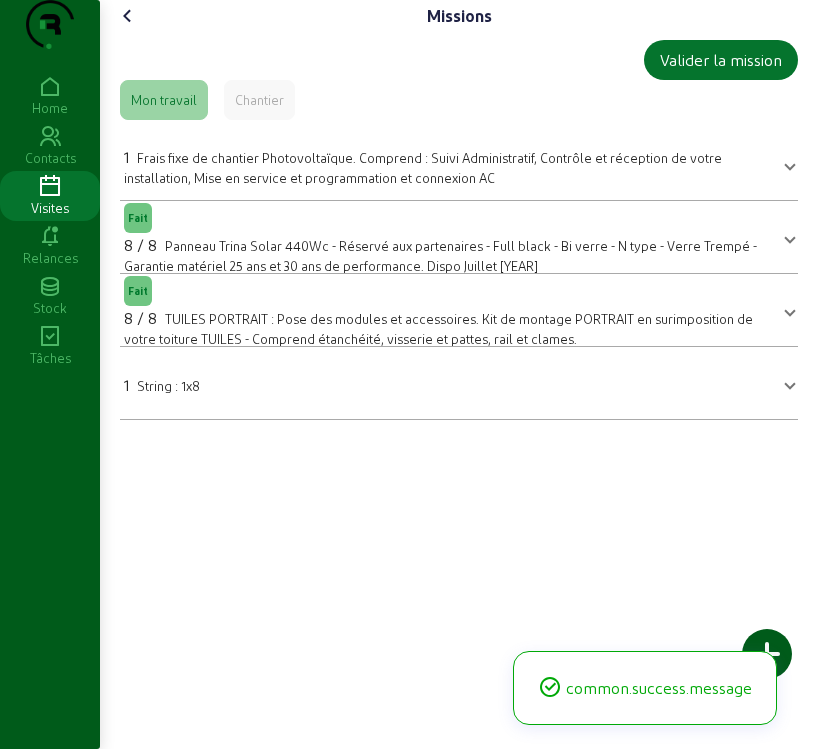 click on "1 String : 1x8" at bounding box center [447, 383] 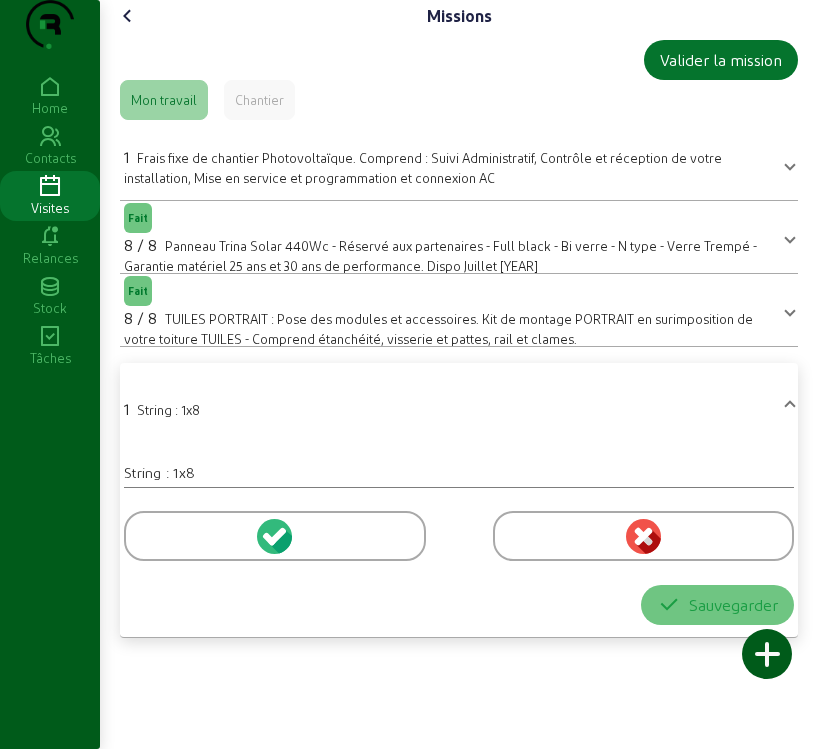 click at bounding box center (274, 536) 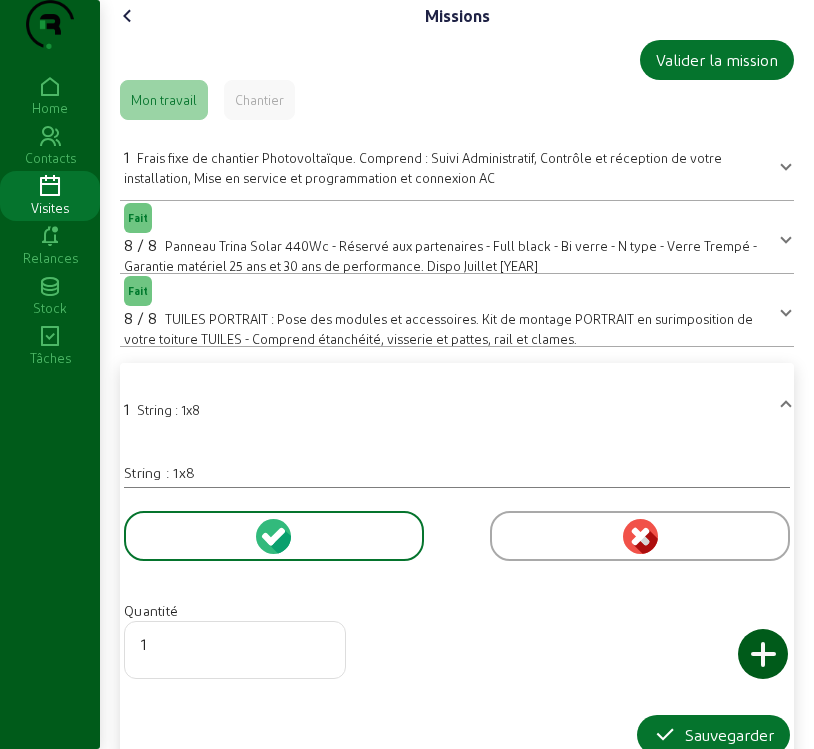 scroll, scrollTop: 75, scrollLeft: 0, axis: vertical 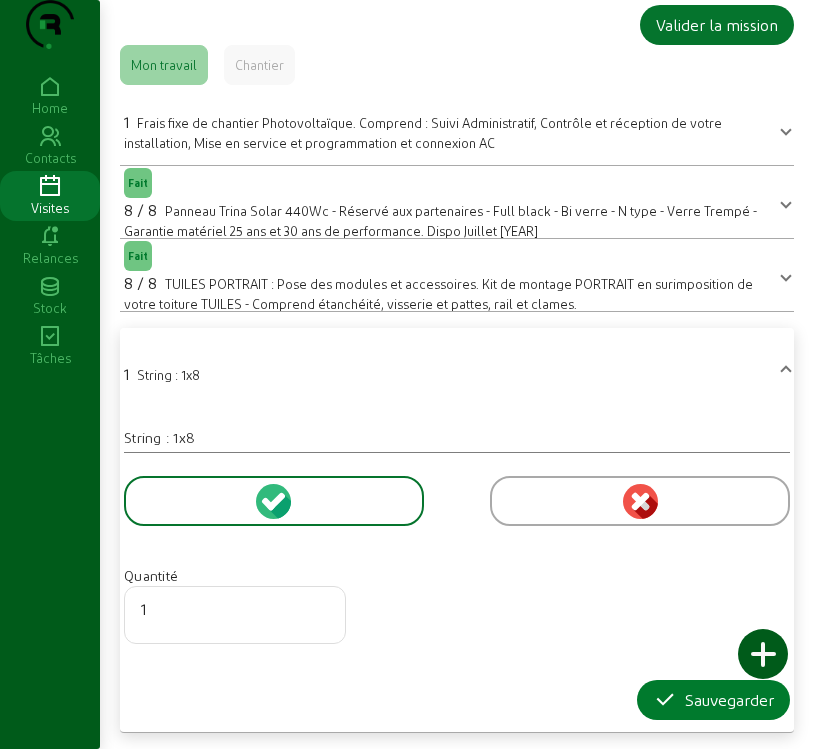 click on "Sauvegarder" at bounding box center (713, 700) 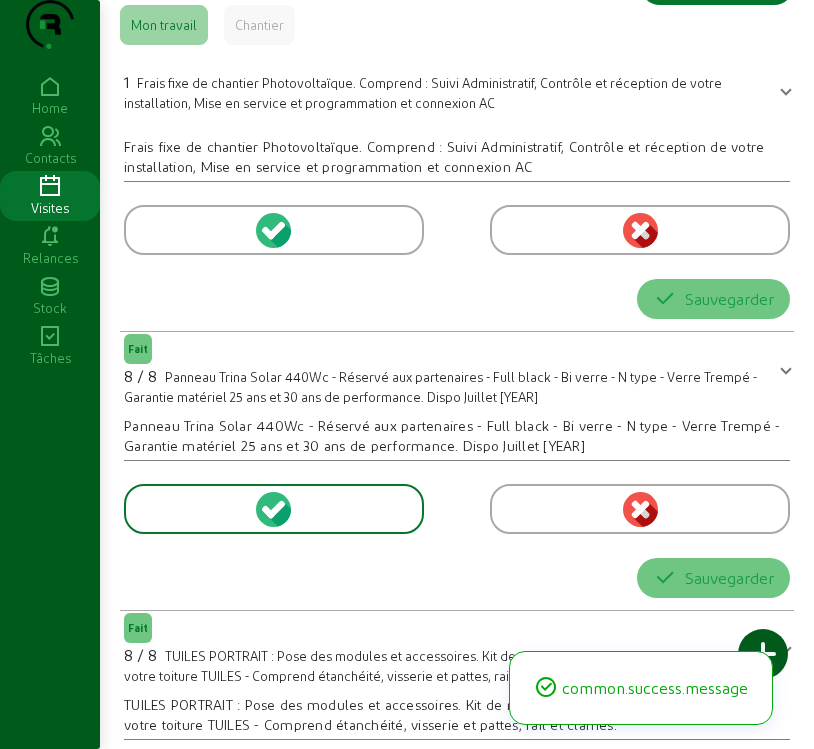 scroll, scrollTop: 0, scrollLeft: 0, axis: both 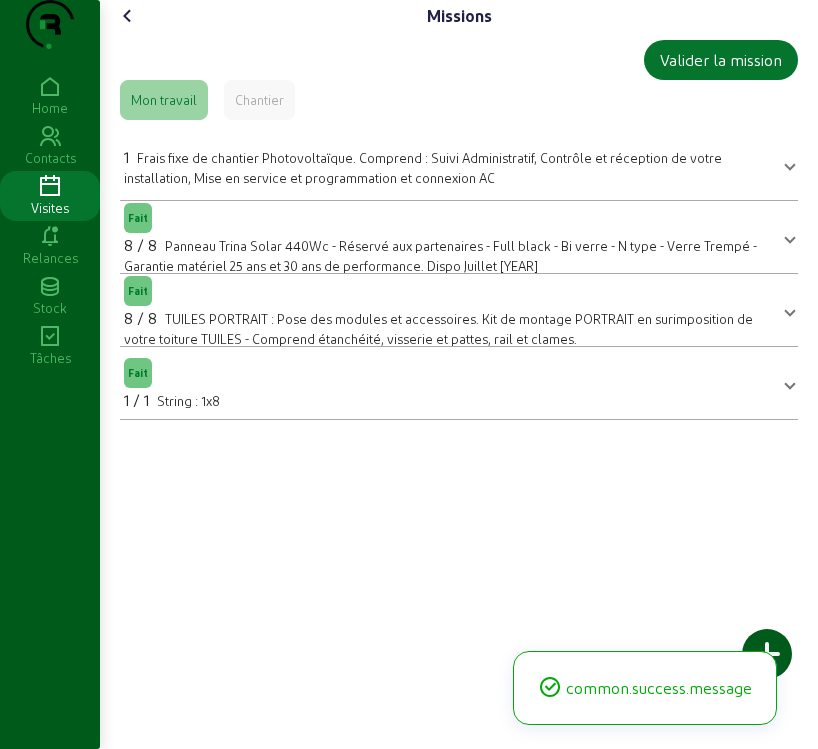 click at bounding box center (128, 16) 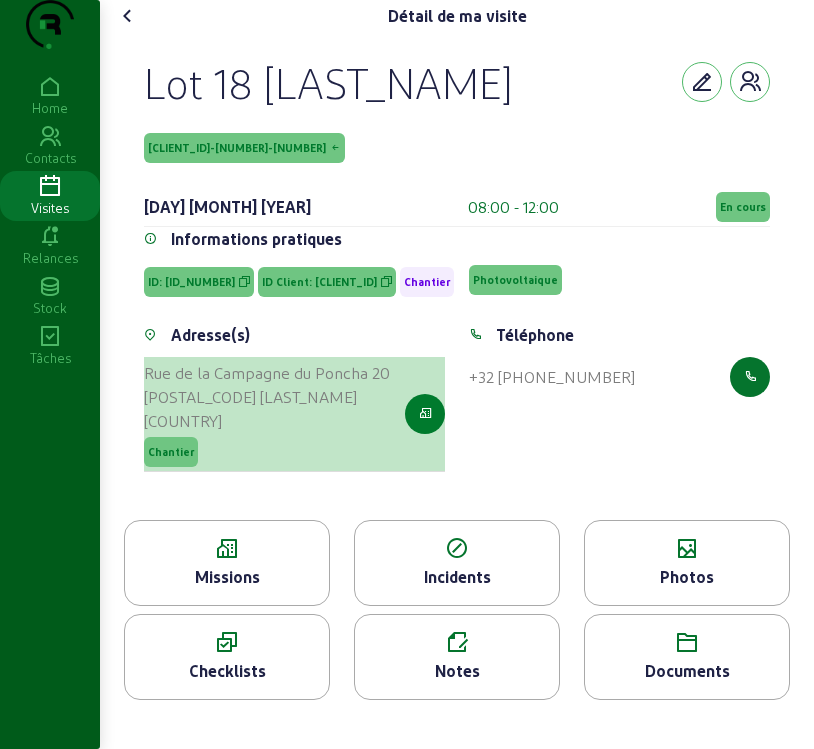 click at bounding box center [425, 414] 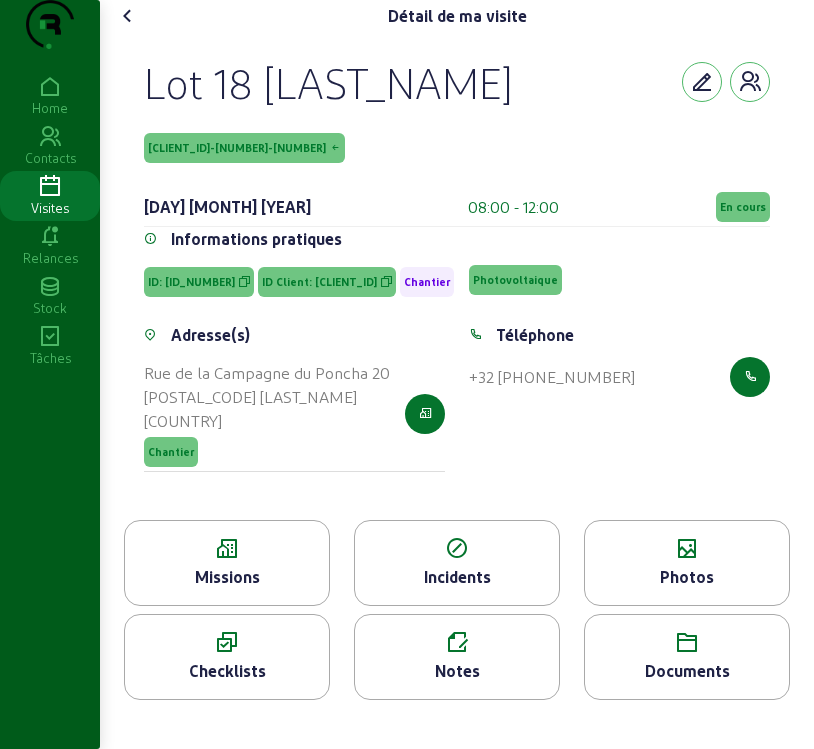 scroll, scrollTop: 7, scrollLeft: 0, axis: vertical 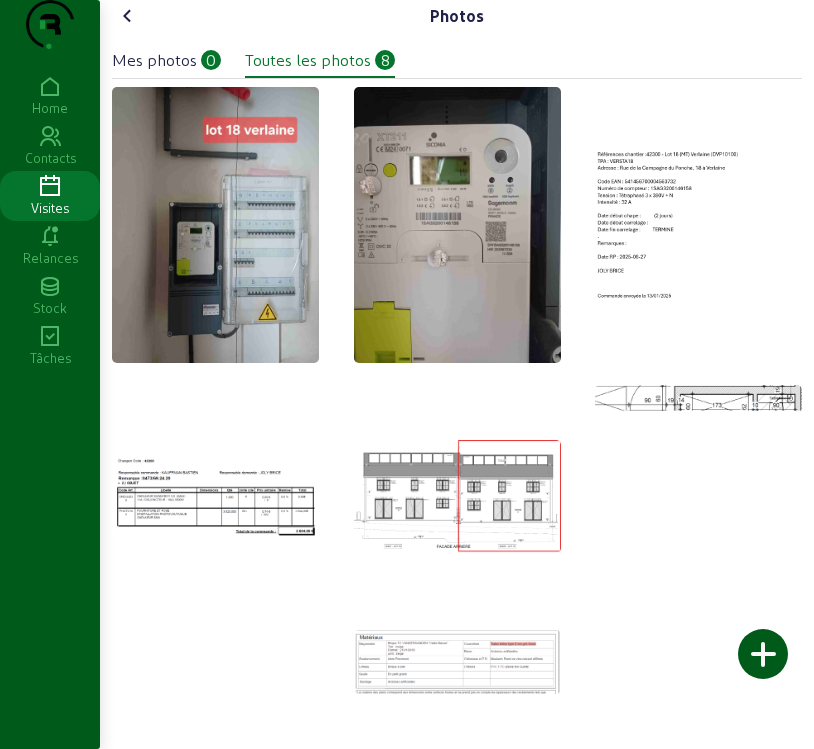 click at bounding box center [763, 654] 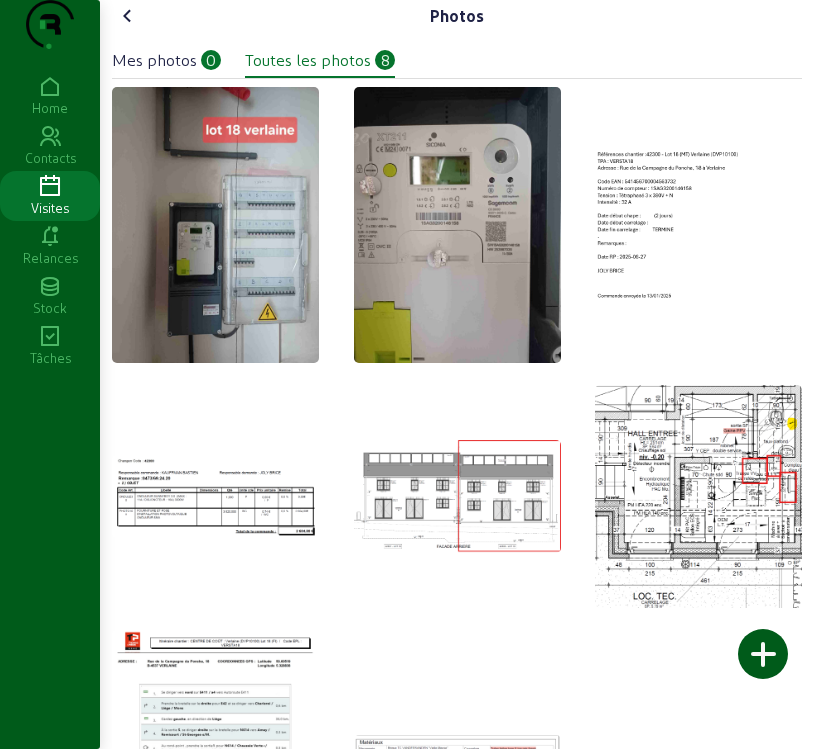 click on "Mes photos" at bounding box center (154, 60) 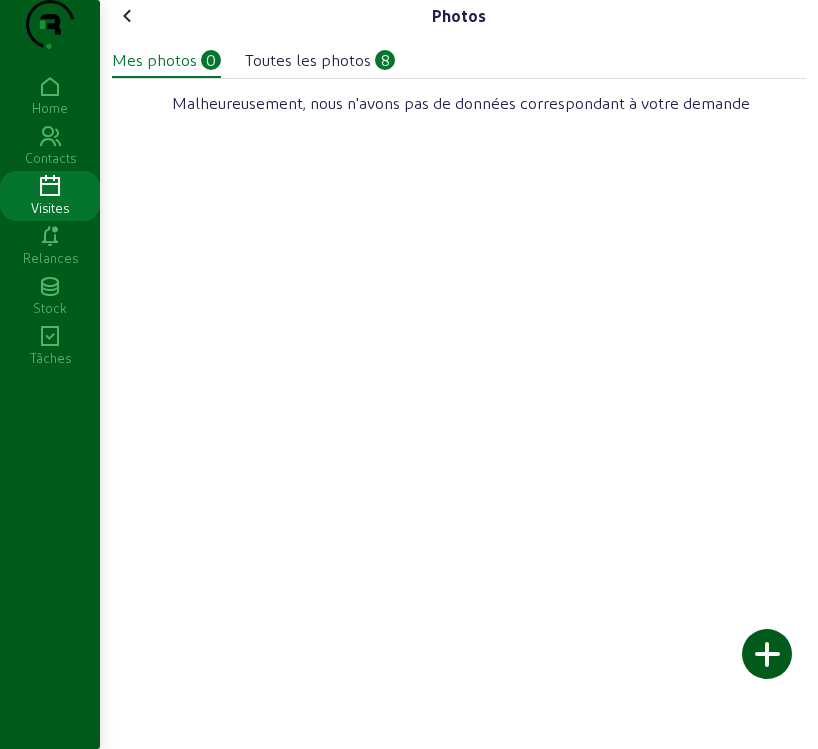 click at bounding box center (767, 654) 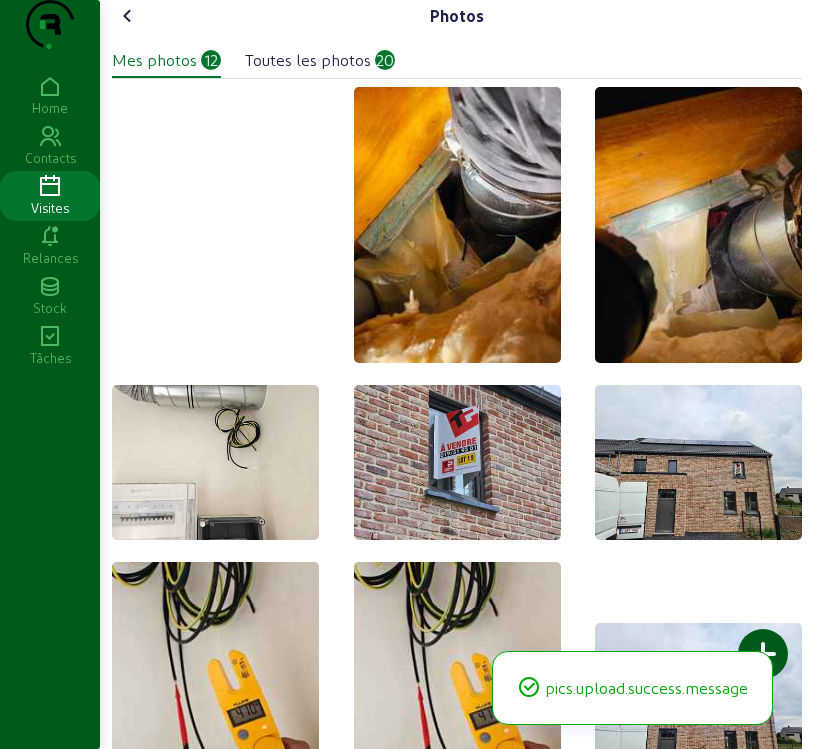 click at bounding box center (215, 234) 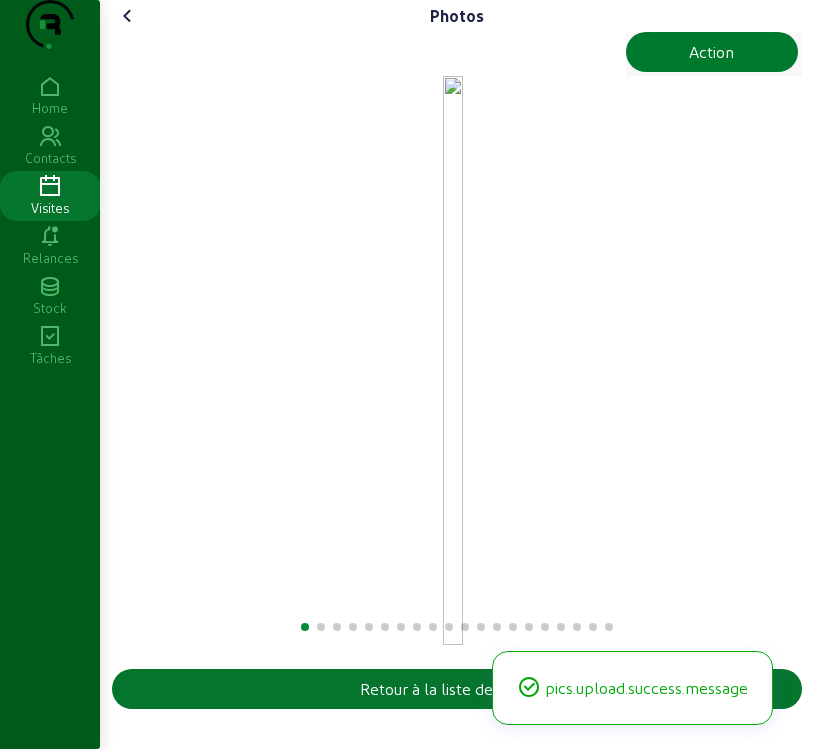 click on "Action" at bounding box center [711, 52] 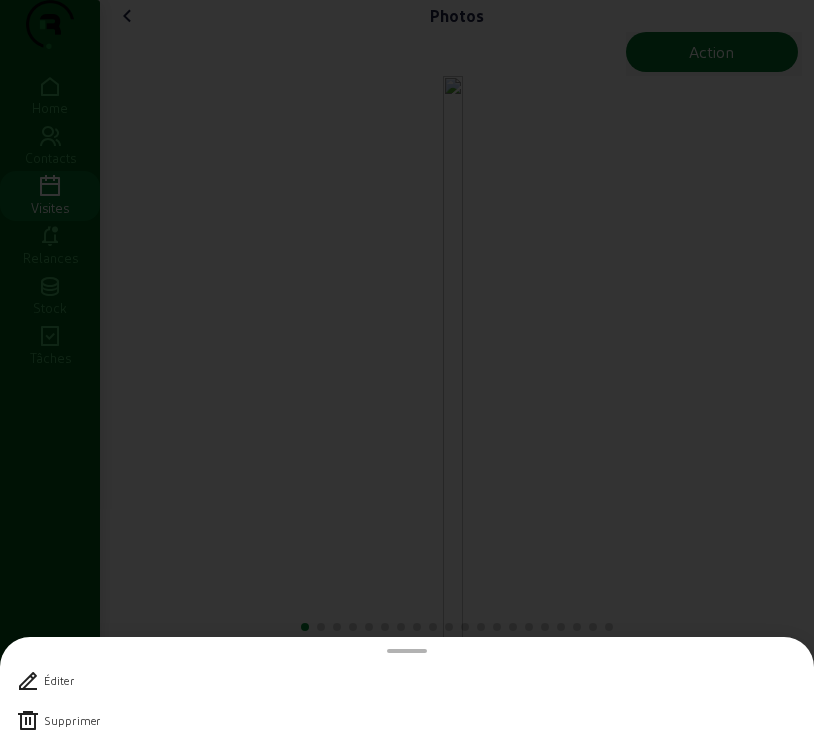 click at bounding box center [28, 721] 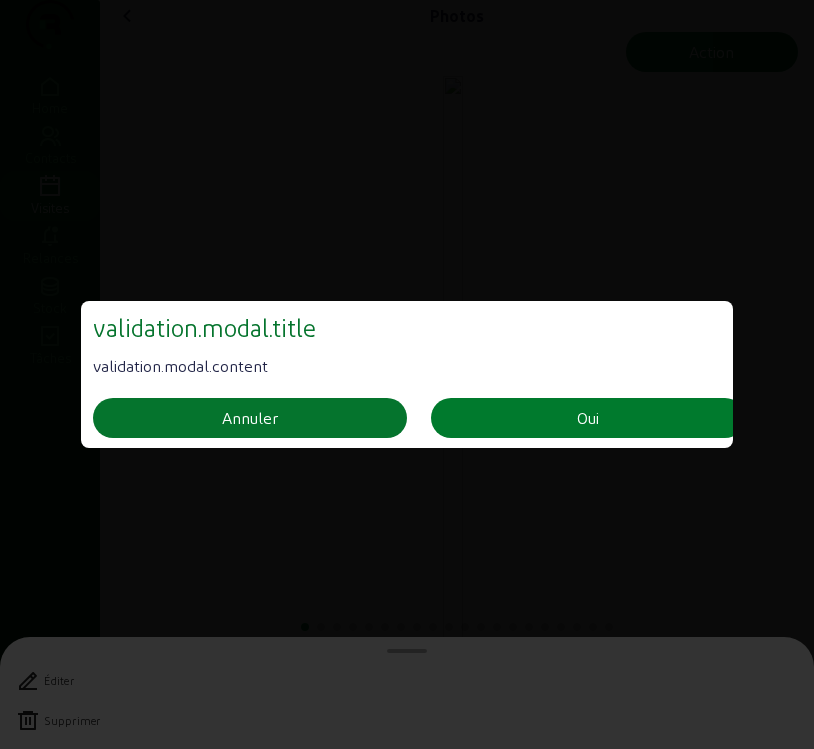 click on "Oui" at bounding box center [250, 418] 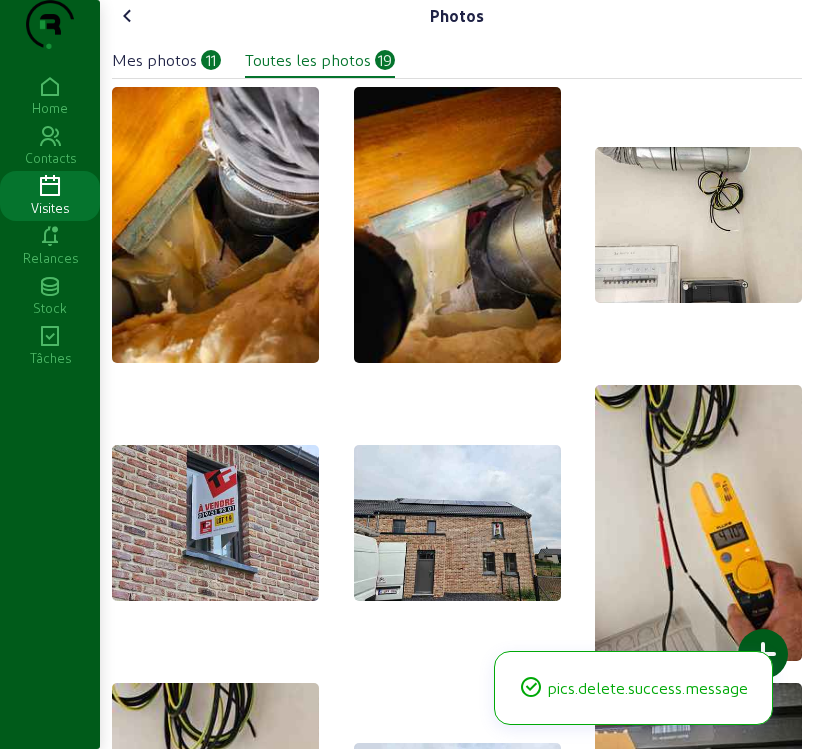 click at bounding box center [128, 16] 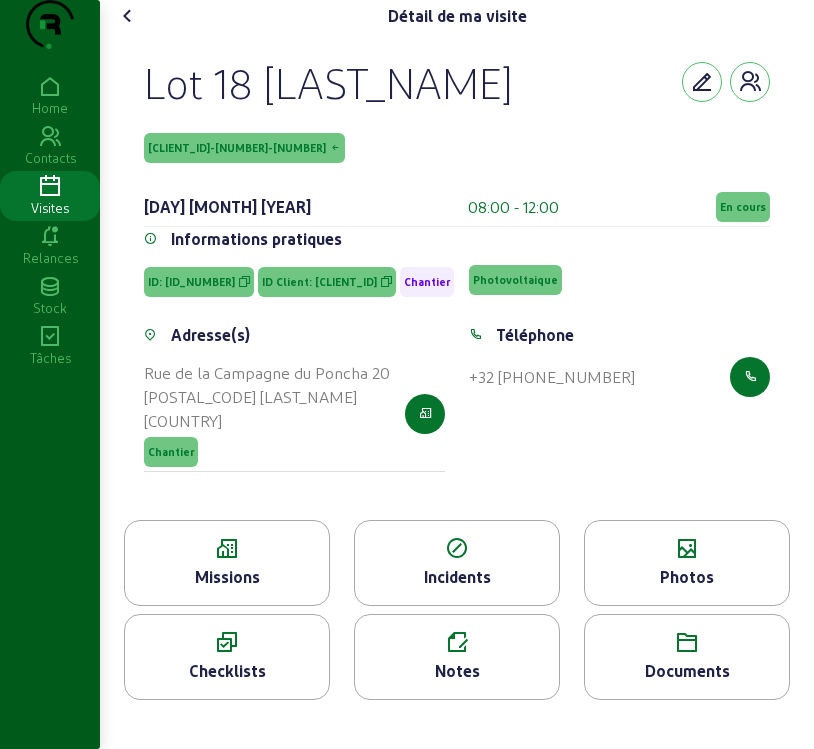 click on "En cours" at bounding box center (743, 207) 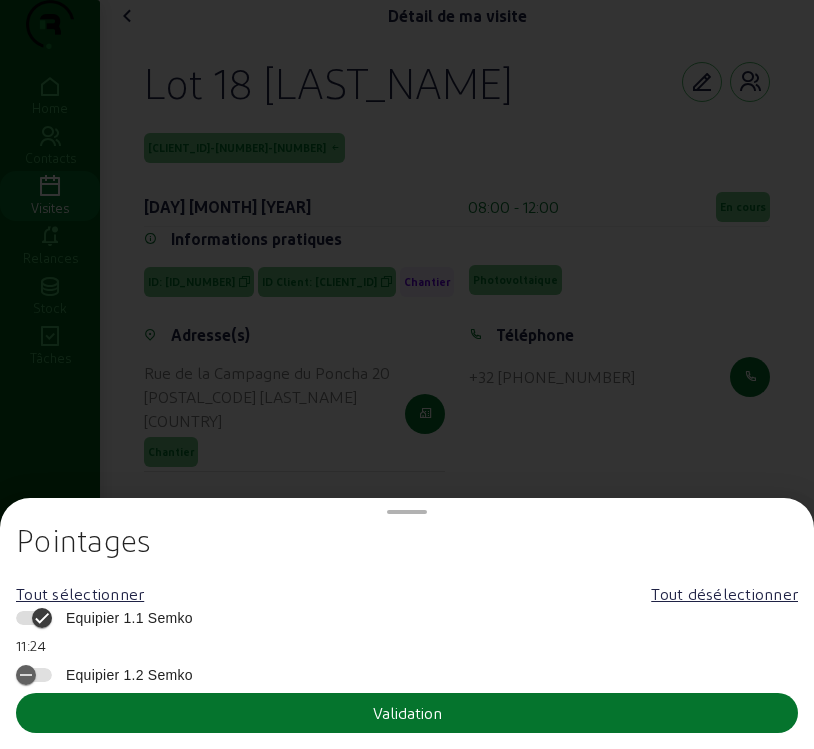 click on "Equipier 1.1 Semko" at bounding box center (124, 618) 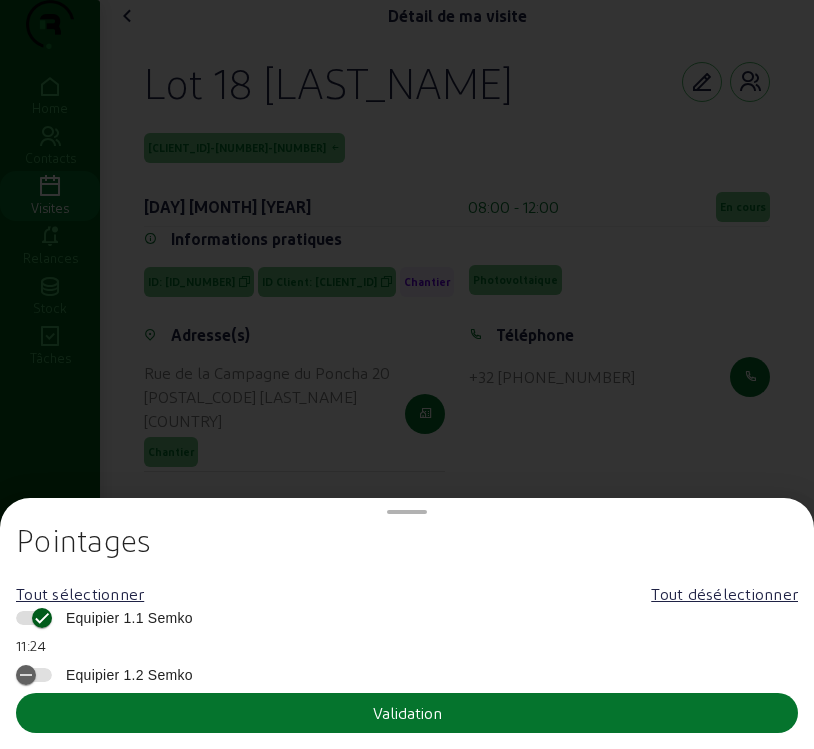 click on "Equipier 1.1 Semko" at bounding box center [34, 618] 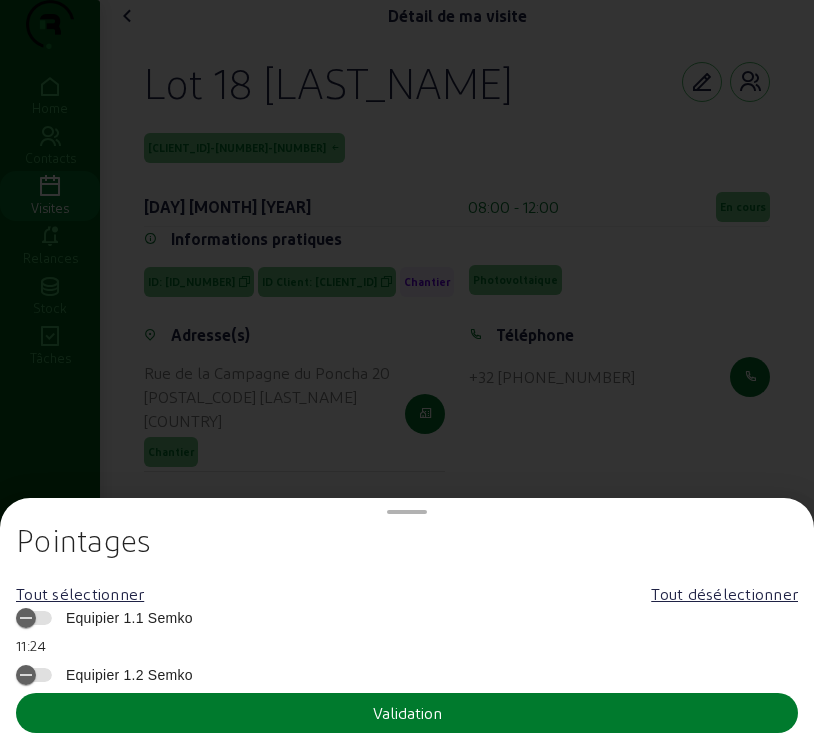 click on "Validation" at bounding box center [407, 713] 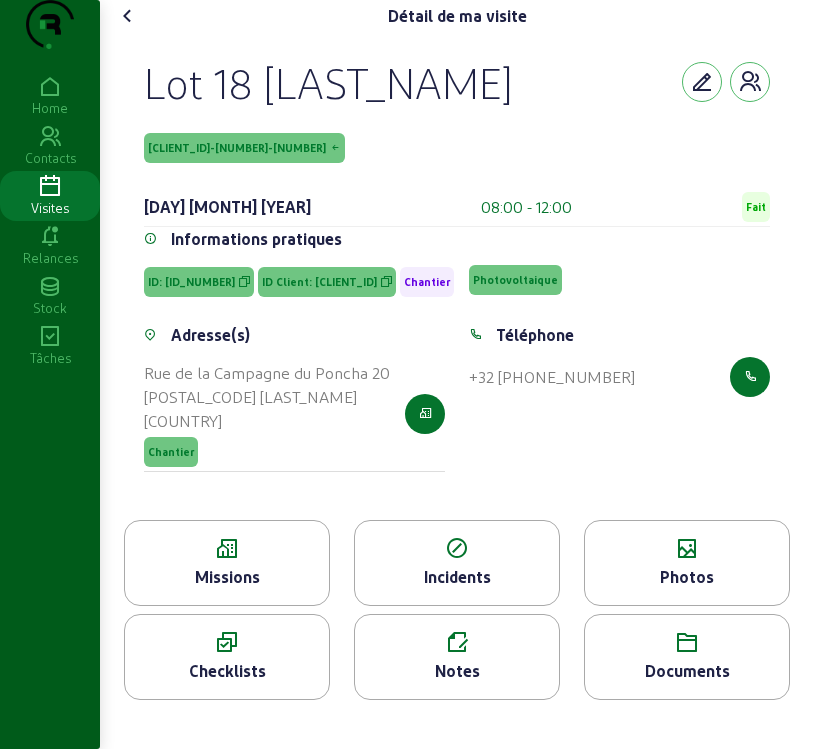 click at bounding box center (128, 16) 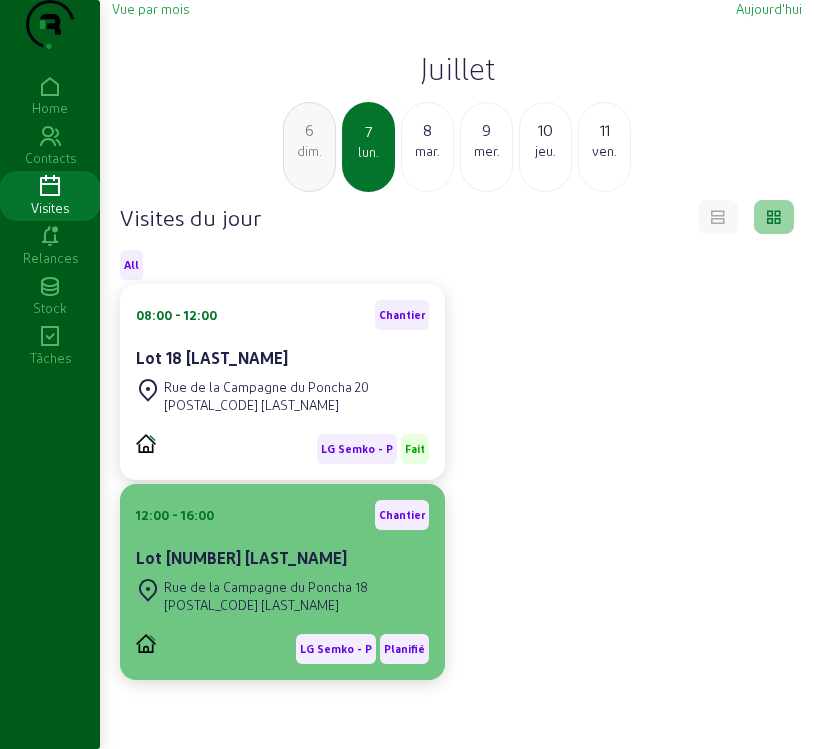 click on "Rue de la Campagne du Poncha  18" at bounding box center (266, 387) 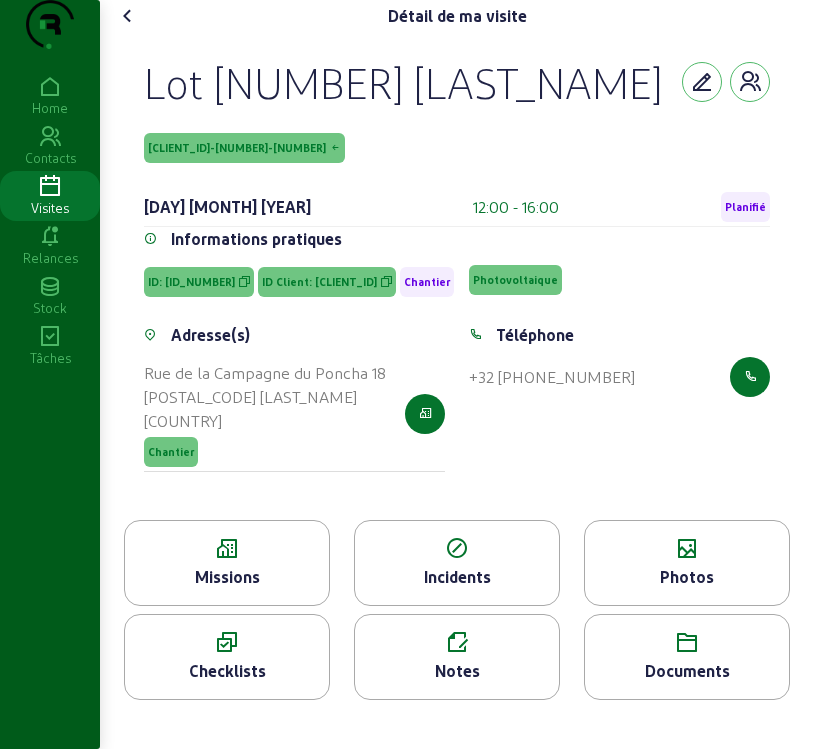 click on "Planifié" at bounding box center (745, 207) 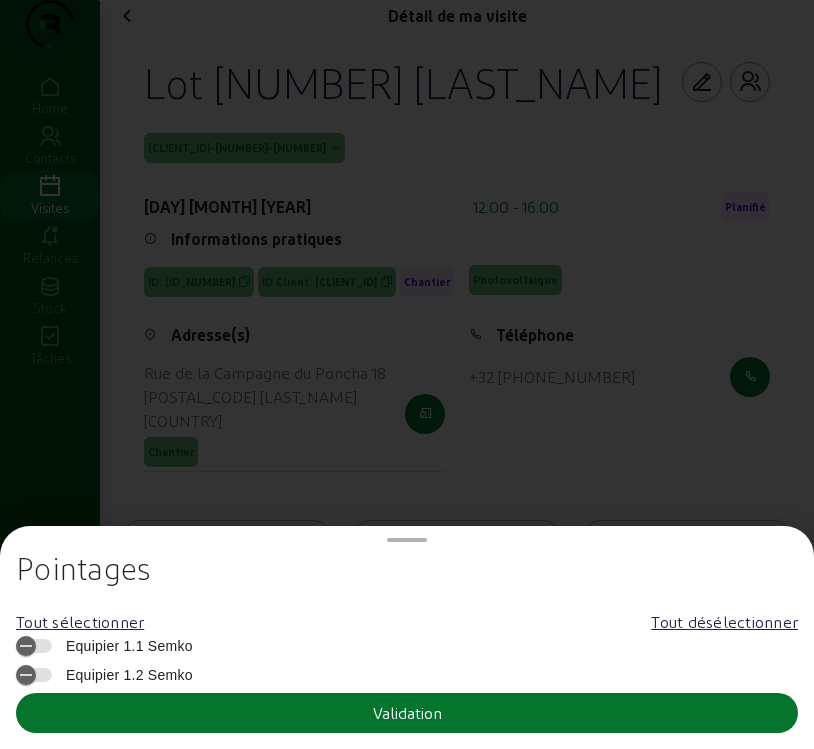 click on "Equipier 1.1 Semko" at bounding box center [407, 644] 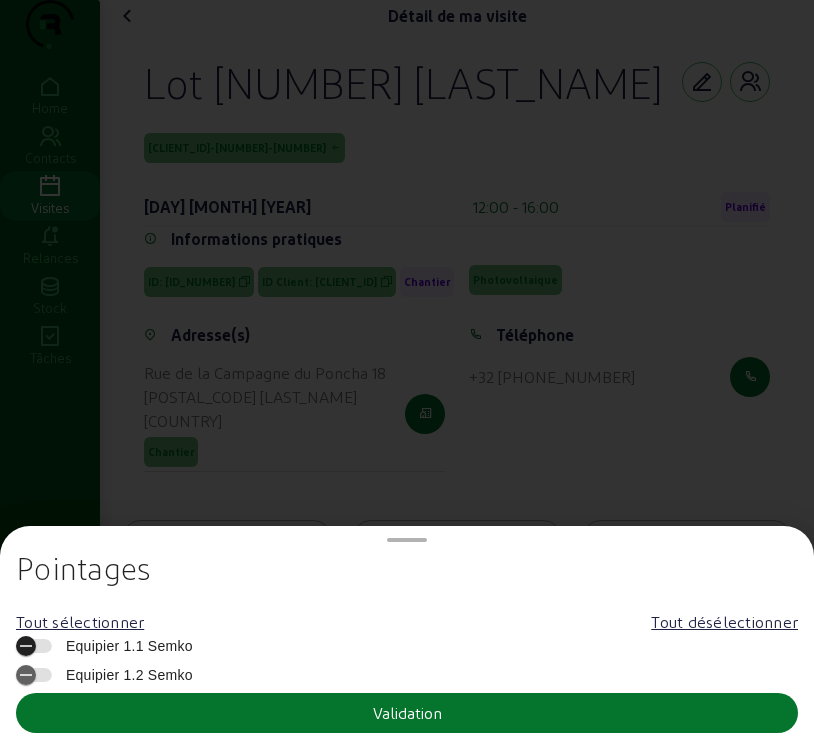 click on "Equipier 1.1 Semko" at bounding box center (34, 646) 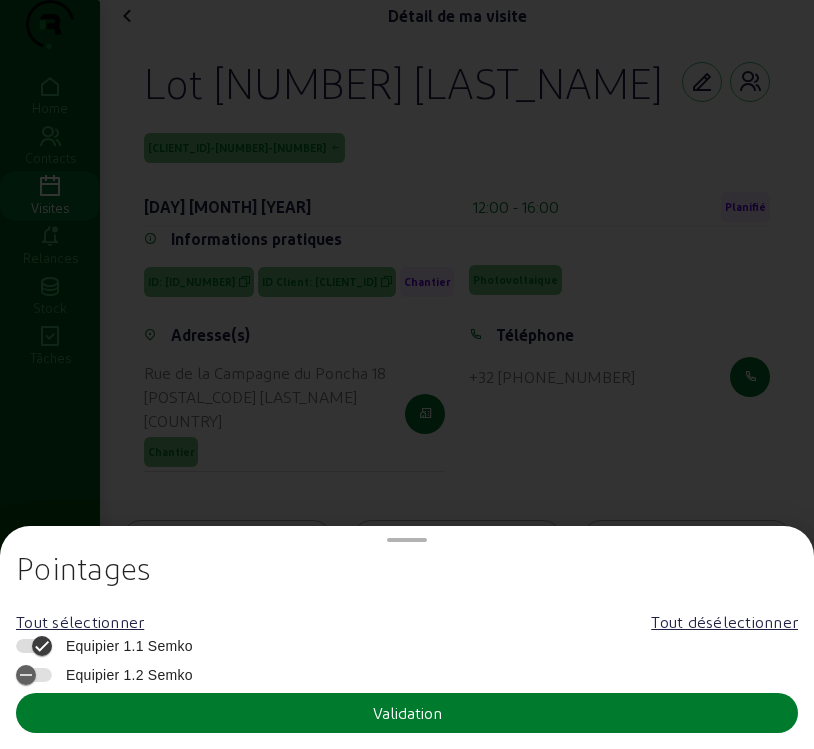click on "Validation" at bounding box center (407, 713) 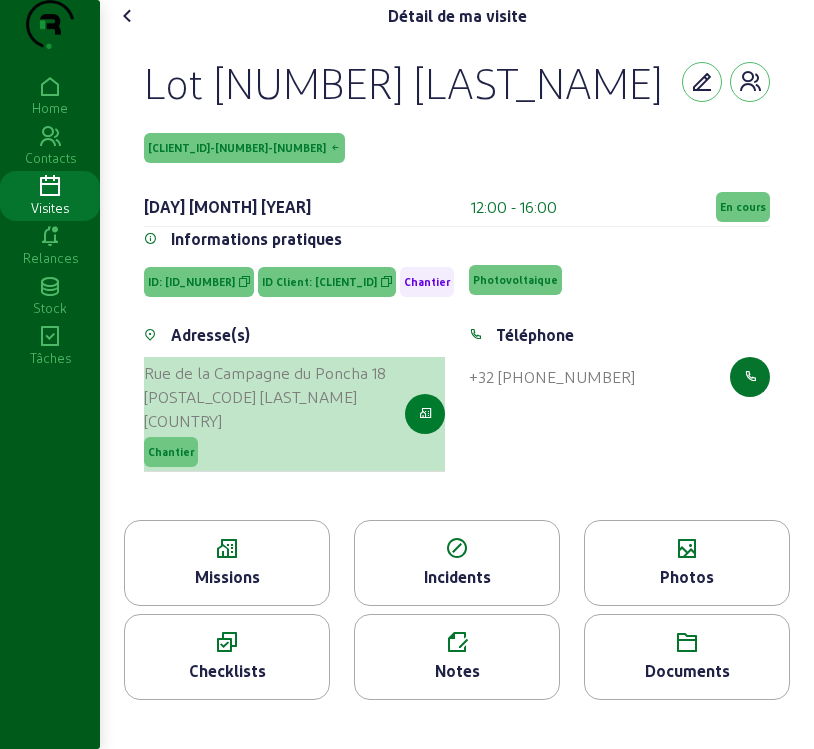 click at bounding box center [425, 414] 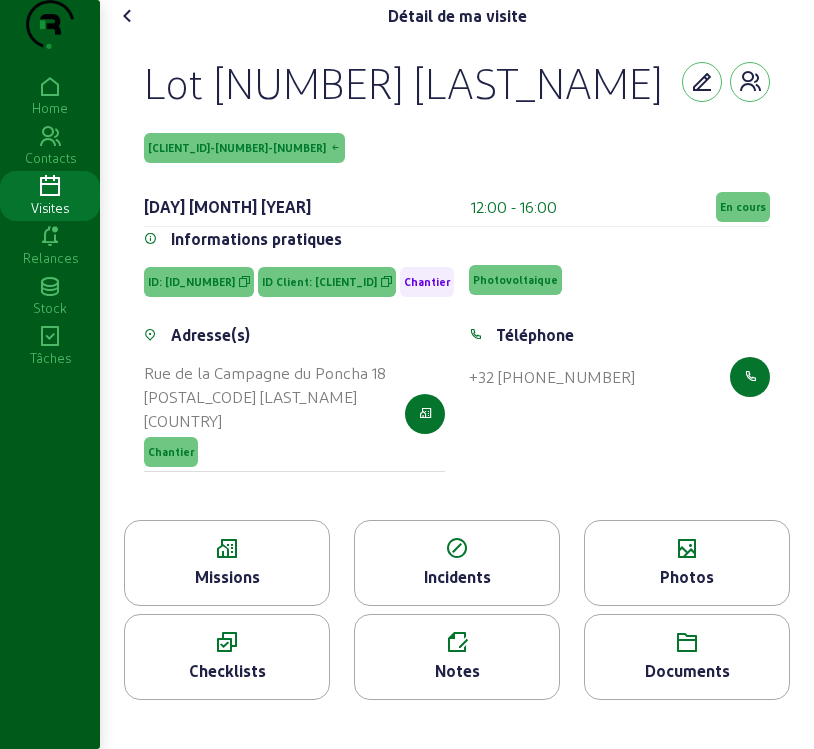 click on "Missions" at bounding box center (227, 577) 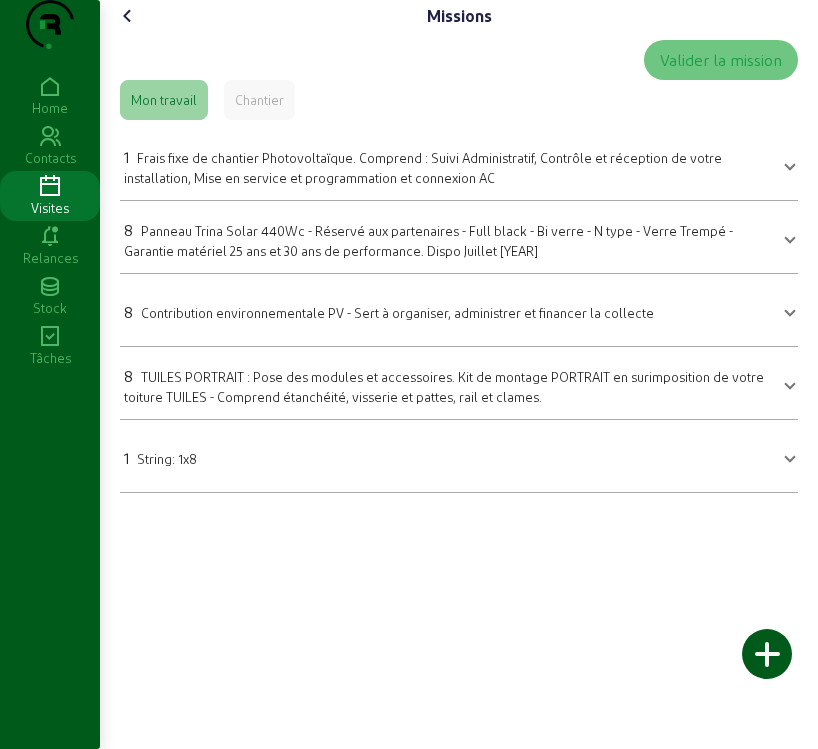 click on "Panneau Trina Solar 440Wc - Réservé aux partenaires - Full black - Bi verre - N type - Verre Trempé - Garantie matériel 25 ans et 30 ans de performance. Dispo Juillet 2024" at bounding box center [428, 240] 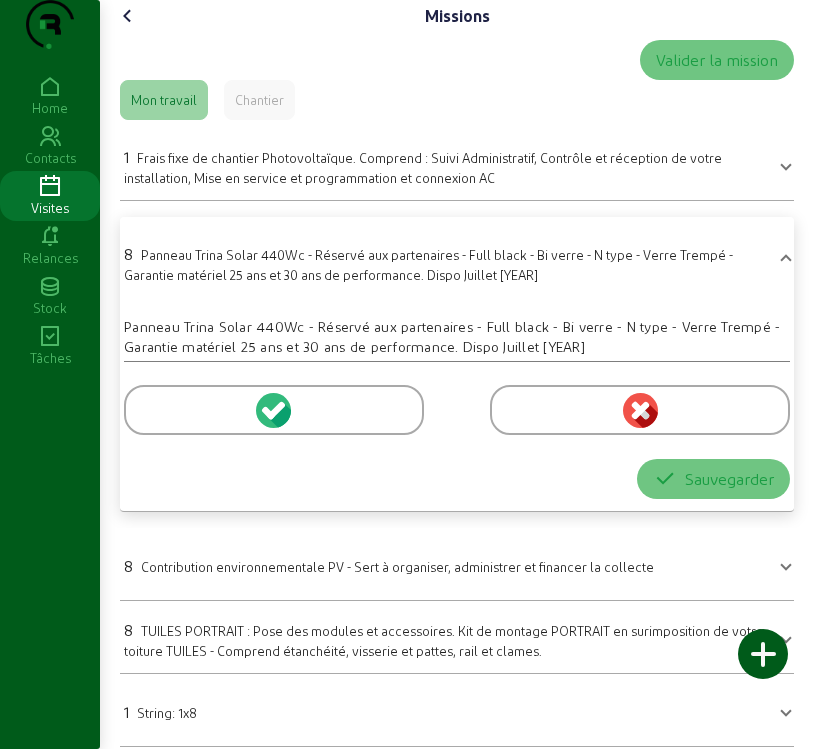 click at bounding box center (268, 412) 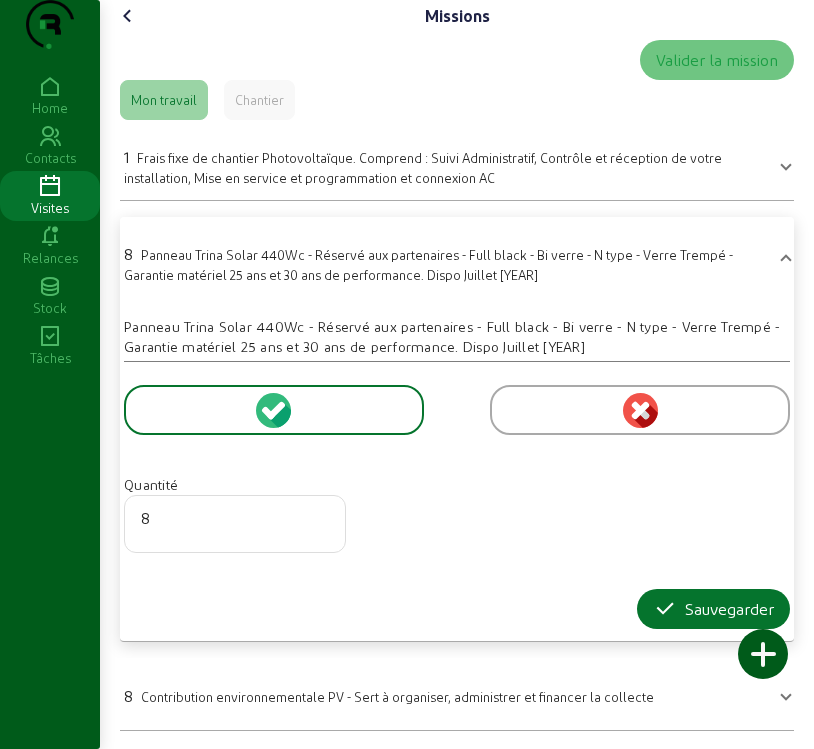 click at bounding box center (683, 654) 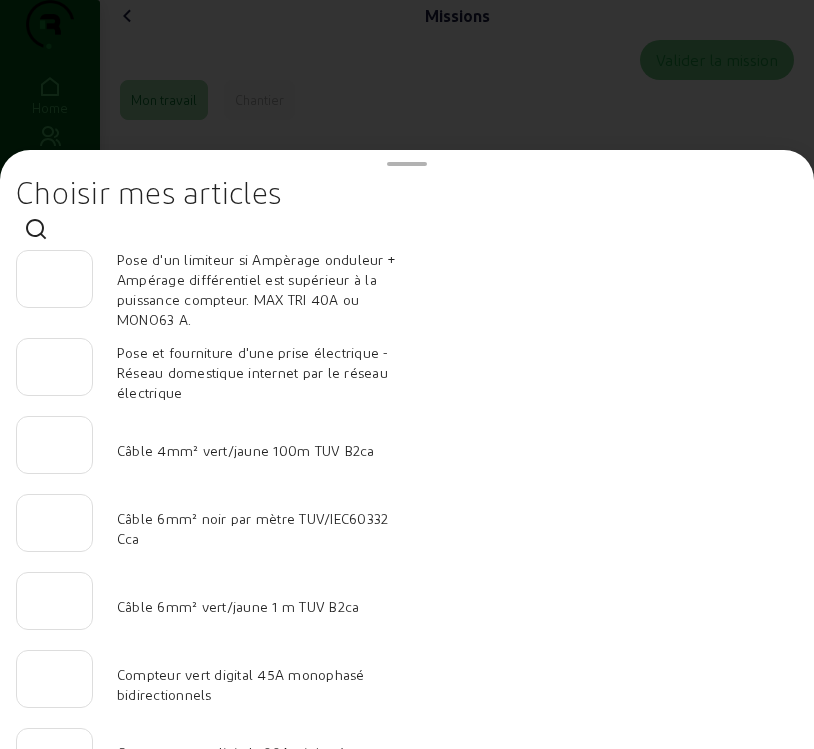 click at bounding box center (407, 374) 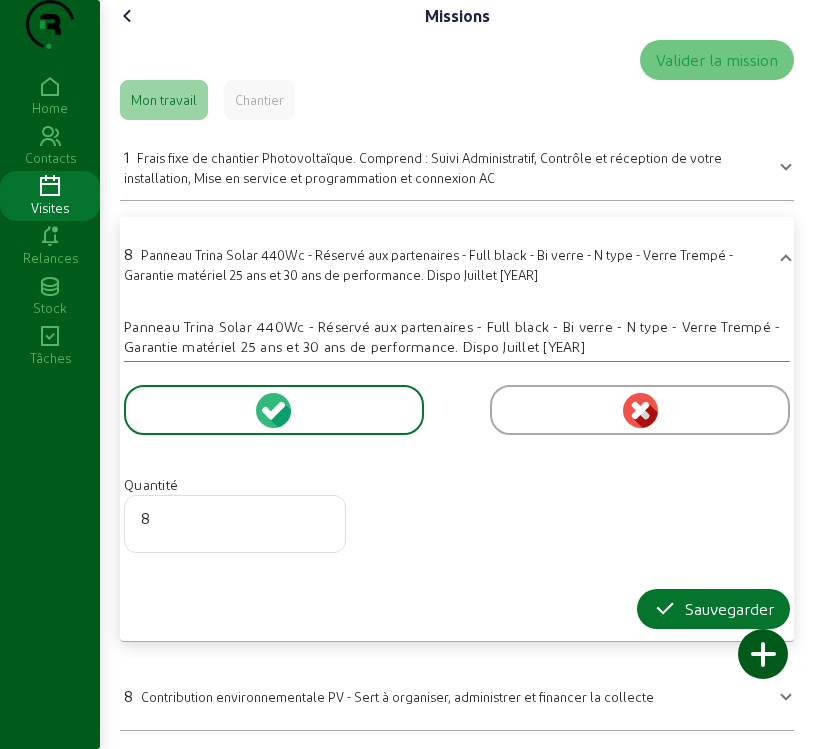 click at bounding box center (280, 415) 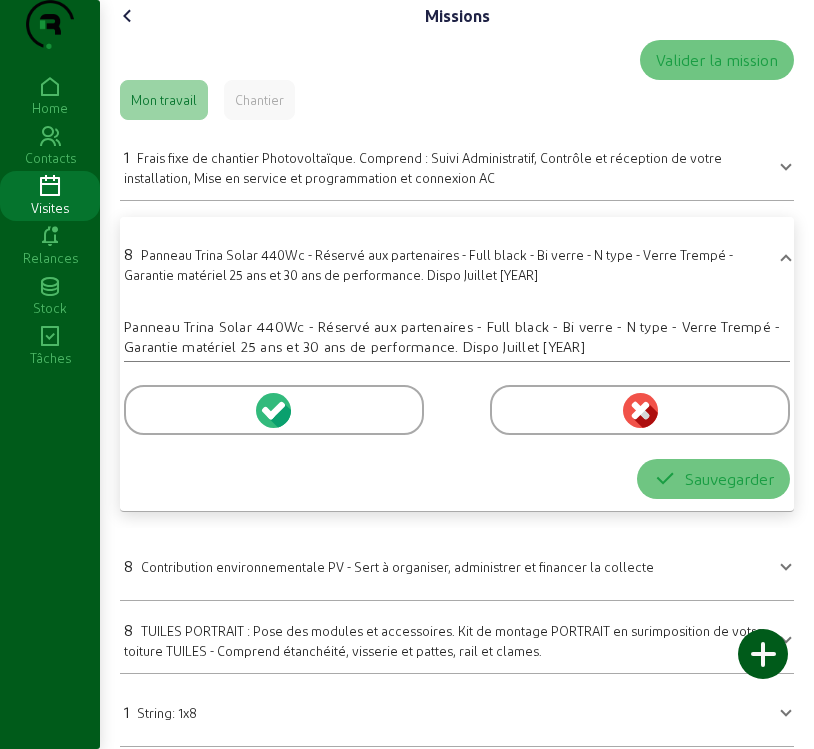 click at bounding box center (273, 410) 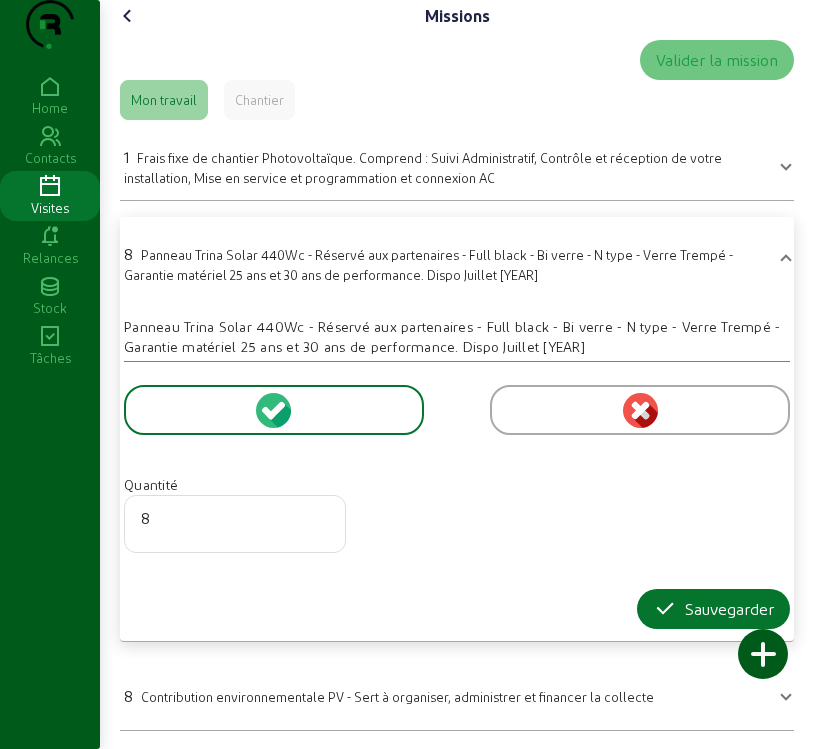 click at bounding box center [683, 641] 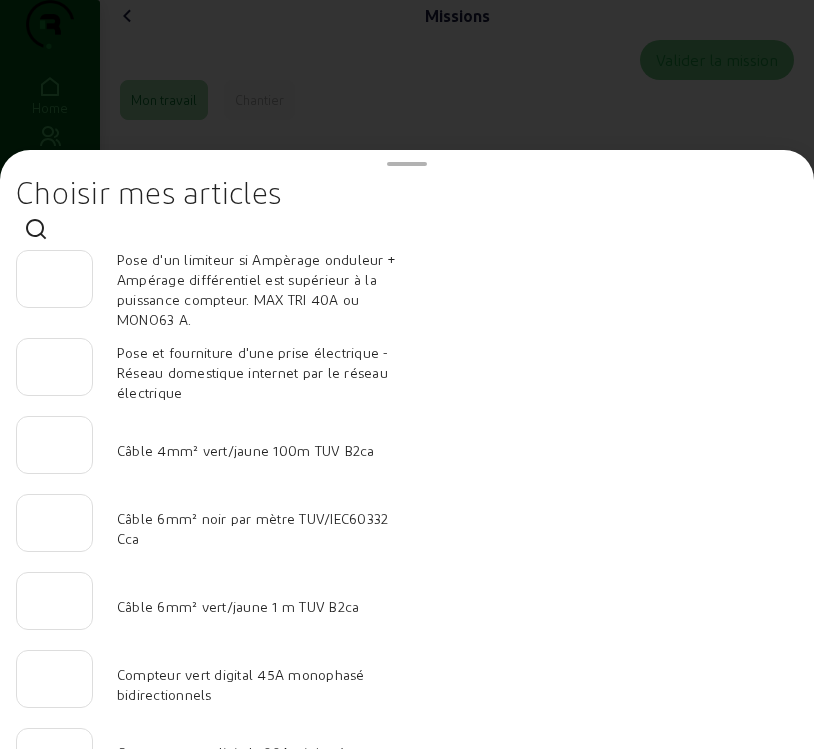 click at bounding box center [407, 374] 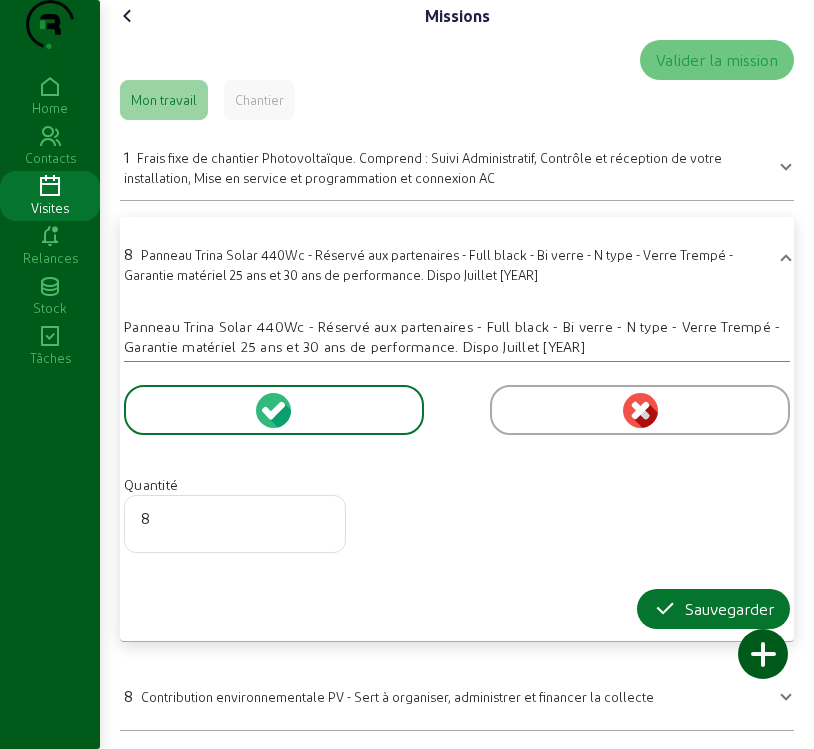click at bounding box center [277, 410] 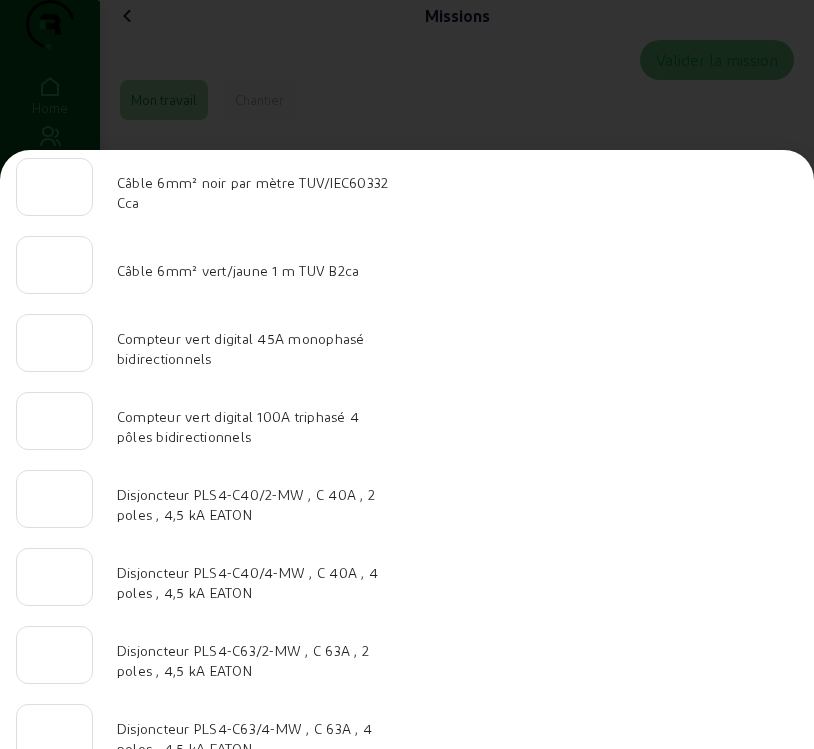 scroll, scrollTop: 0, scrollLeft: 0, axis: both 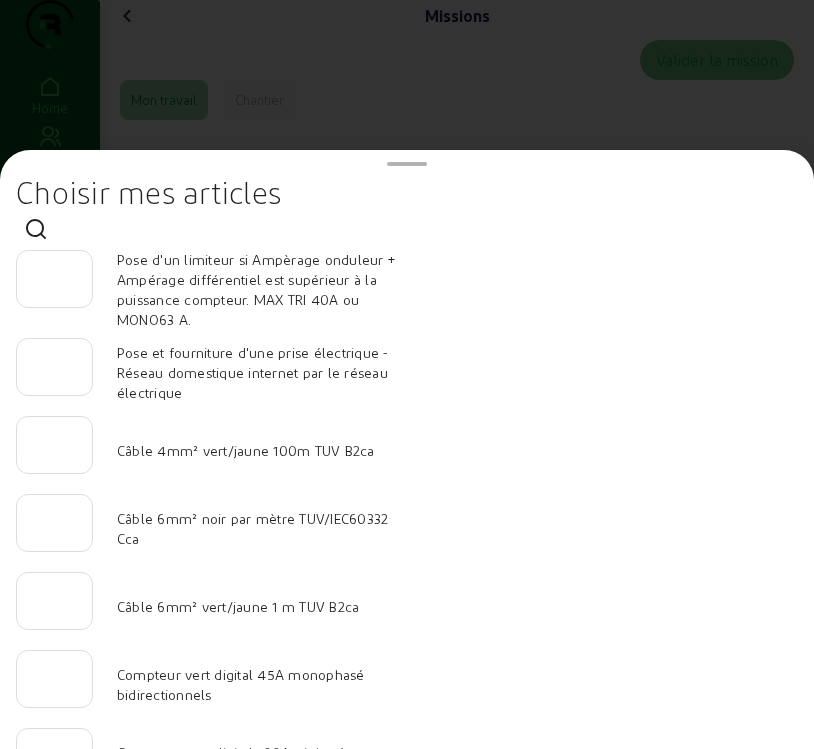 click at bounding box center (407, 374) 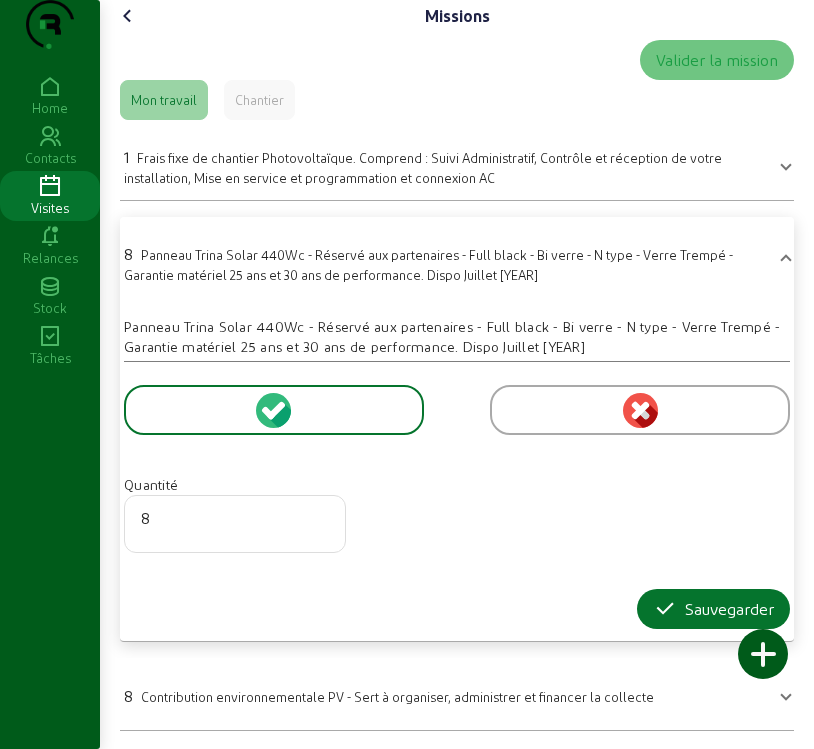 click at bounding box center (273, 410) 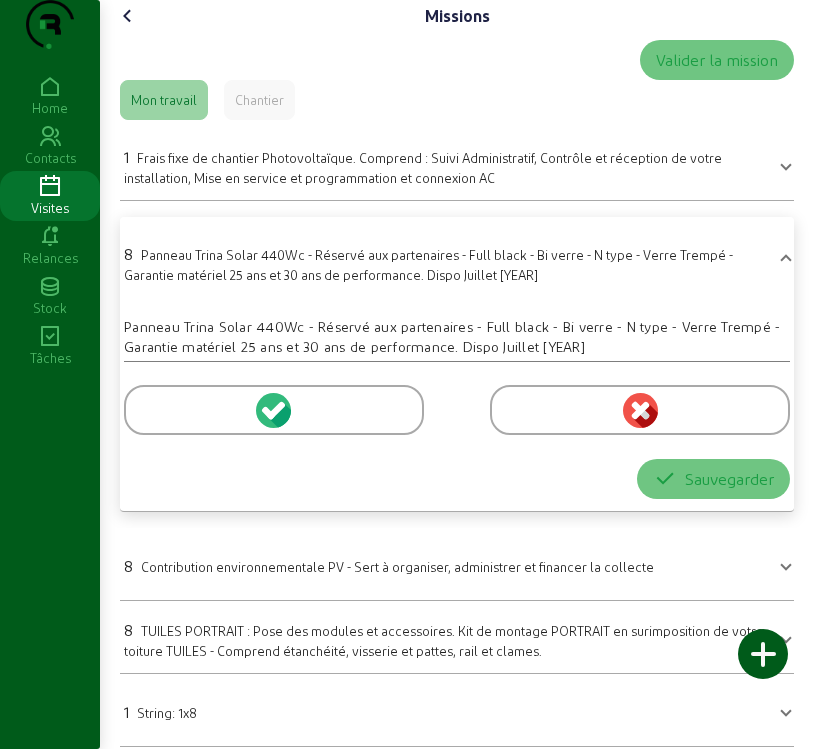 click on "Contribution environnementale PV - Sert à organiser, administrer et financer la collecte" at bounding box center (397, 566) 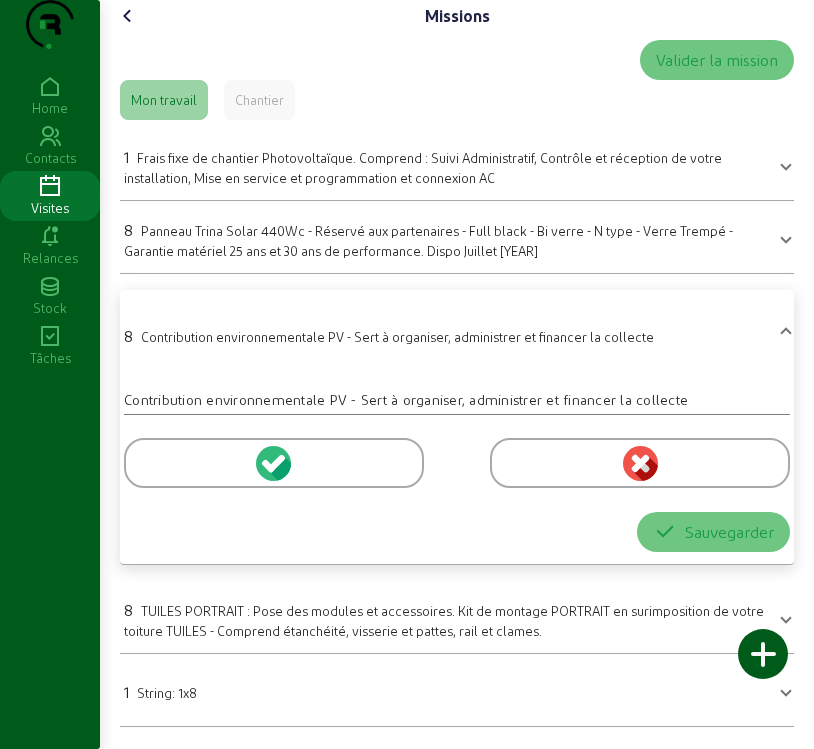 click on "1 String: 1x8" at bounding box center (457, 690) 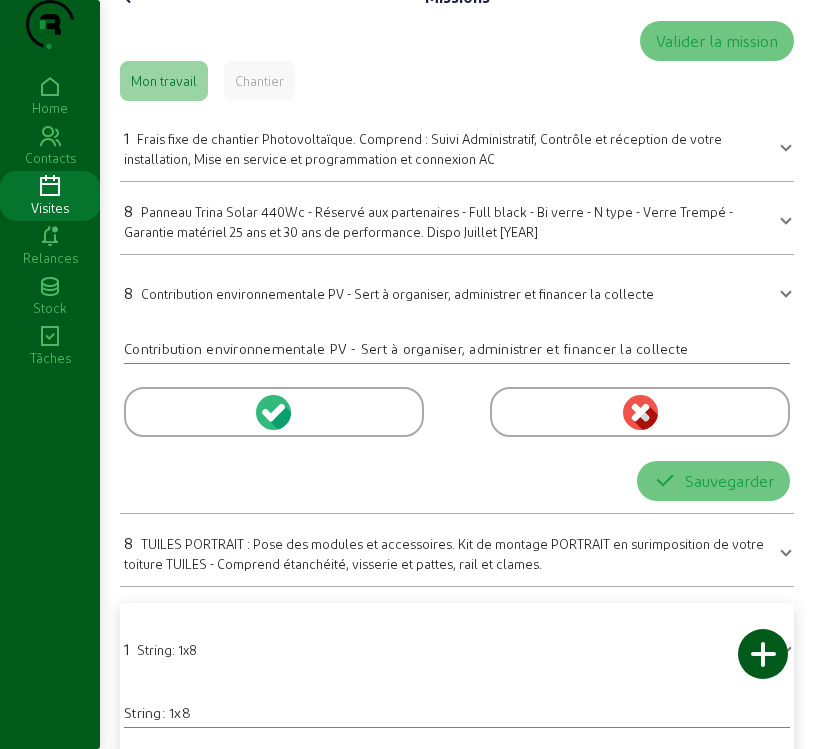 scroll, scrollTop: 18, scrollLeft: 0, axis: vertical 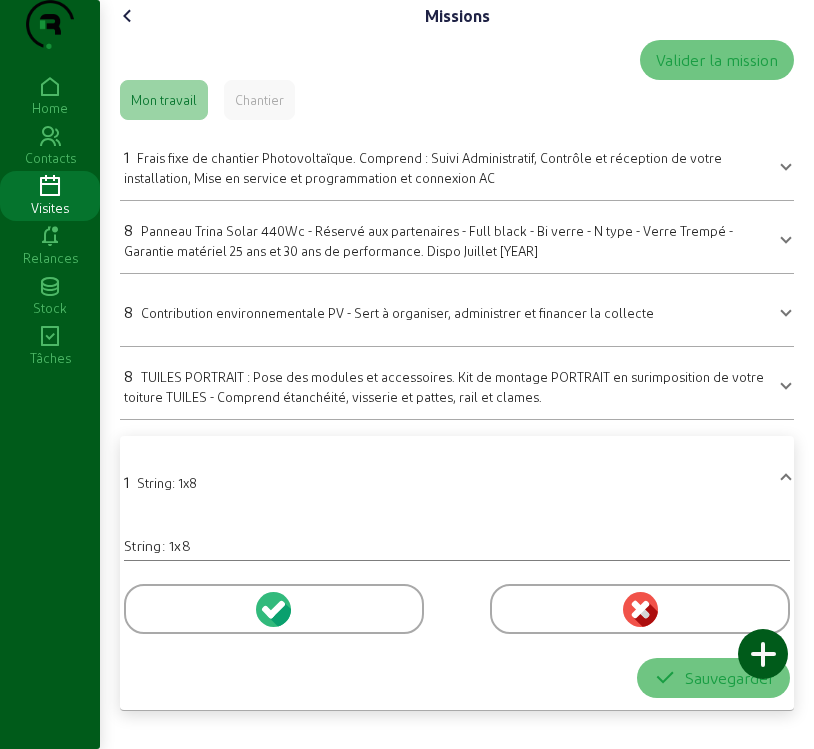 click at bounding box center (268, 611) 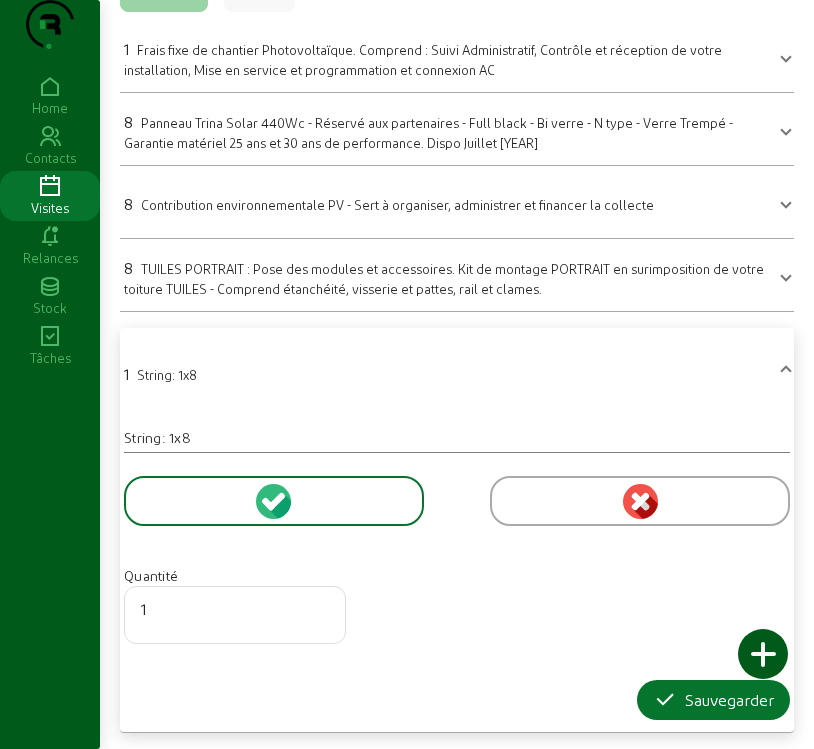 scroll, scrollTop: 148, scrollLeft: 0, axis: vertical 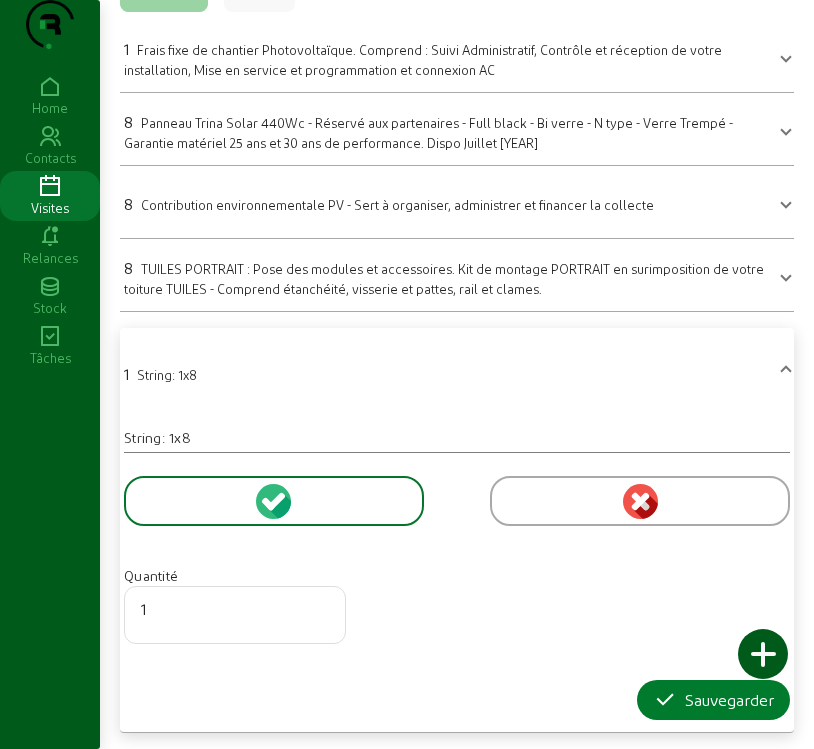 click on "Sauvegarder" at bounding box center (713, 700) 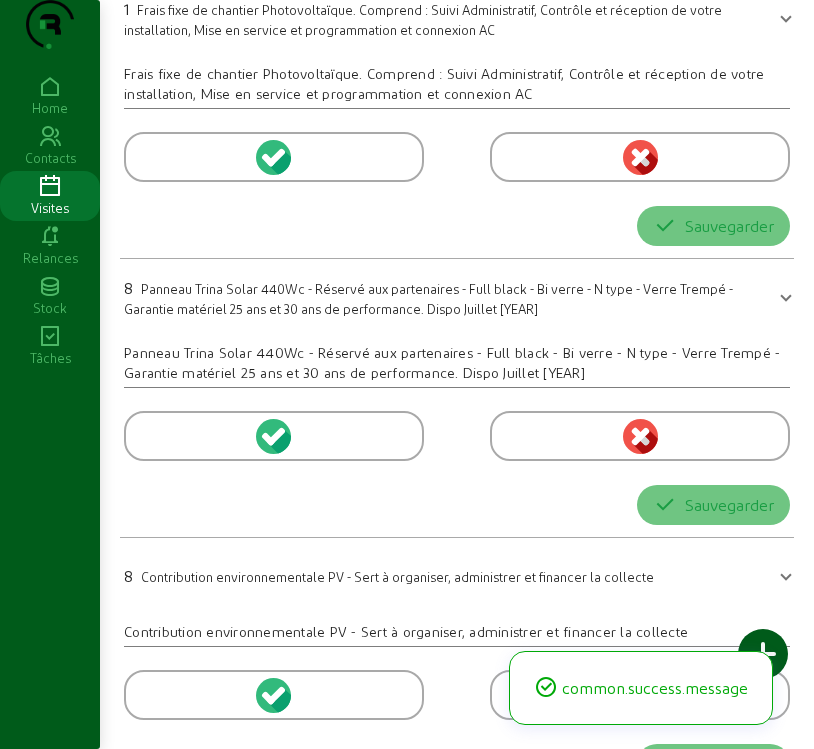 scroll, scrollTop: 0, scrollLeft: 0, axis: both 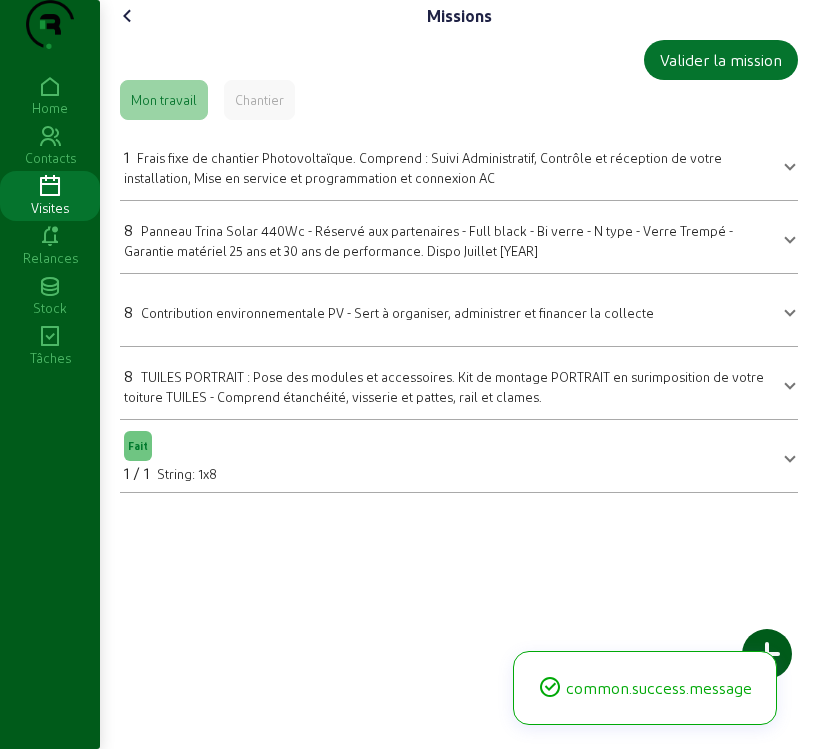 click on "TUILES PORTRAIT : Pose des modules et accessoires. Kit de montage PORTRAIT en surimposition de votre toiture TUILES - Comprend étanchéité, visserie et pattes, rail et clames." at bounding box center [444, 386] 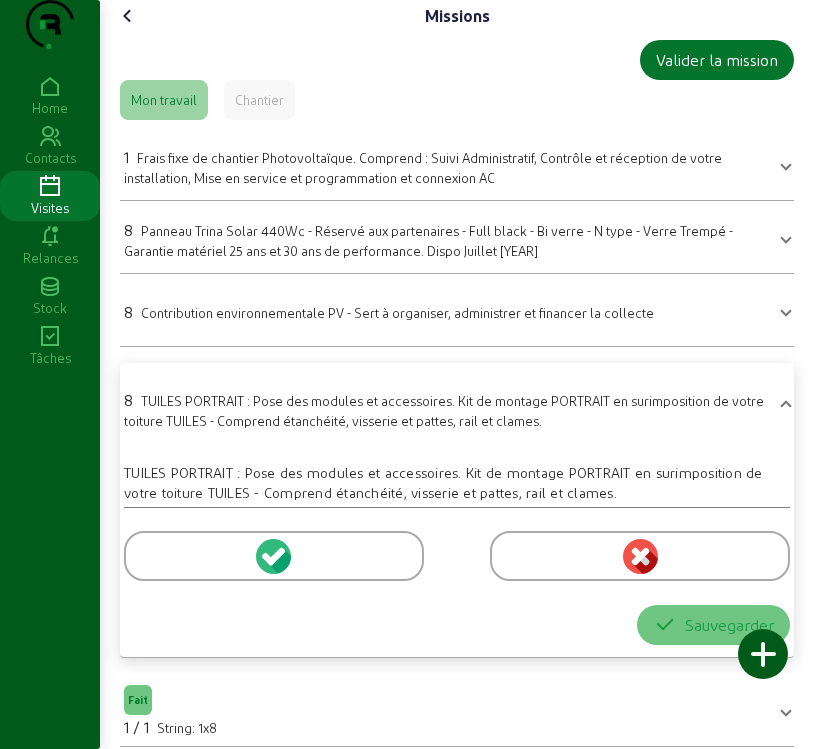 click at bounding box center (277, 556) 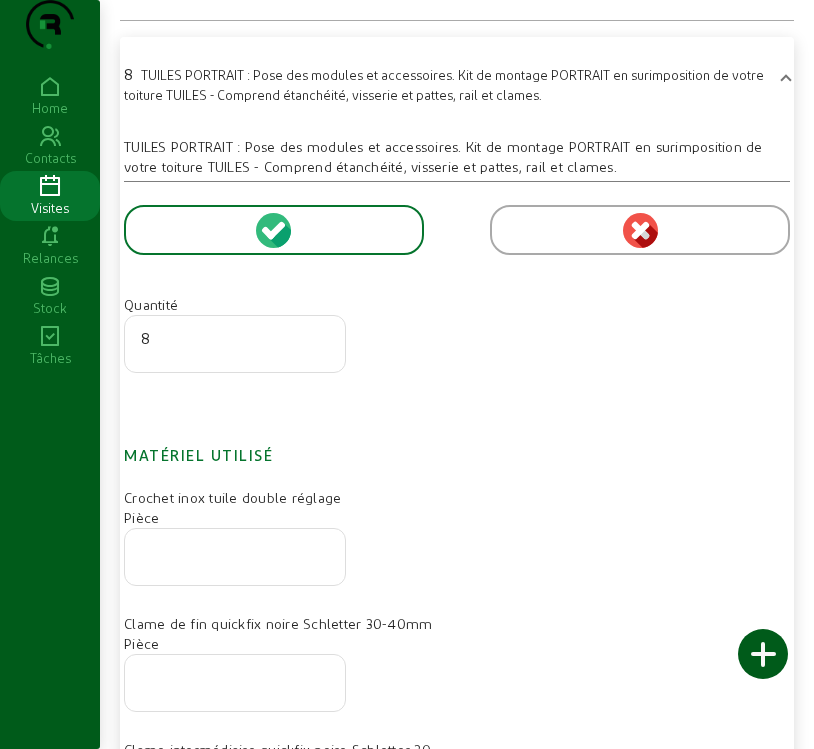 scroll, scrollTop: 400, scrollLeft: 0, axis: vertical 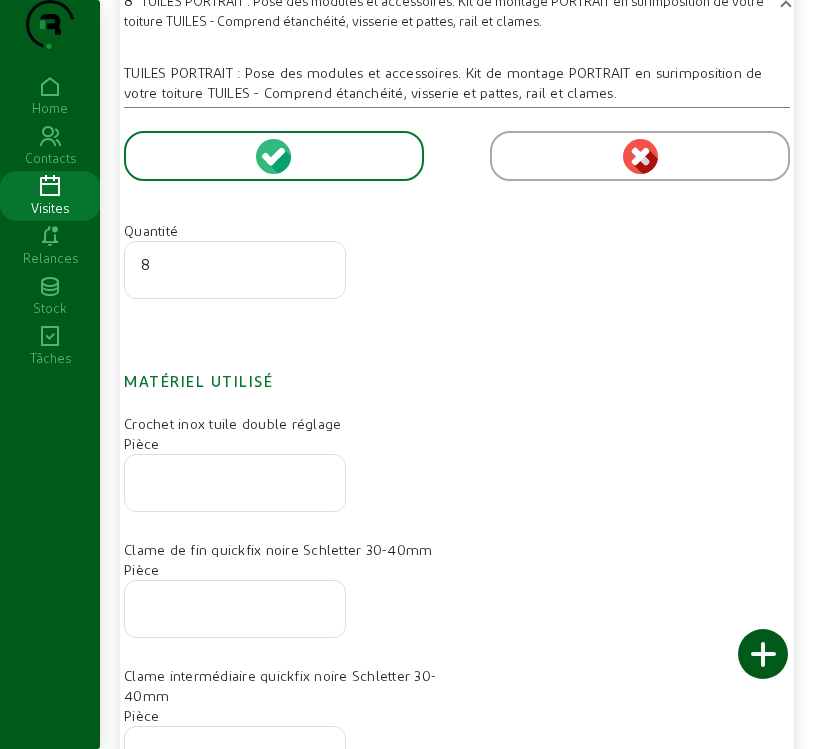 click at bounding box center [235, 477] 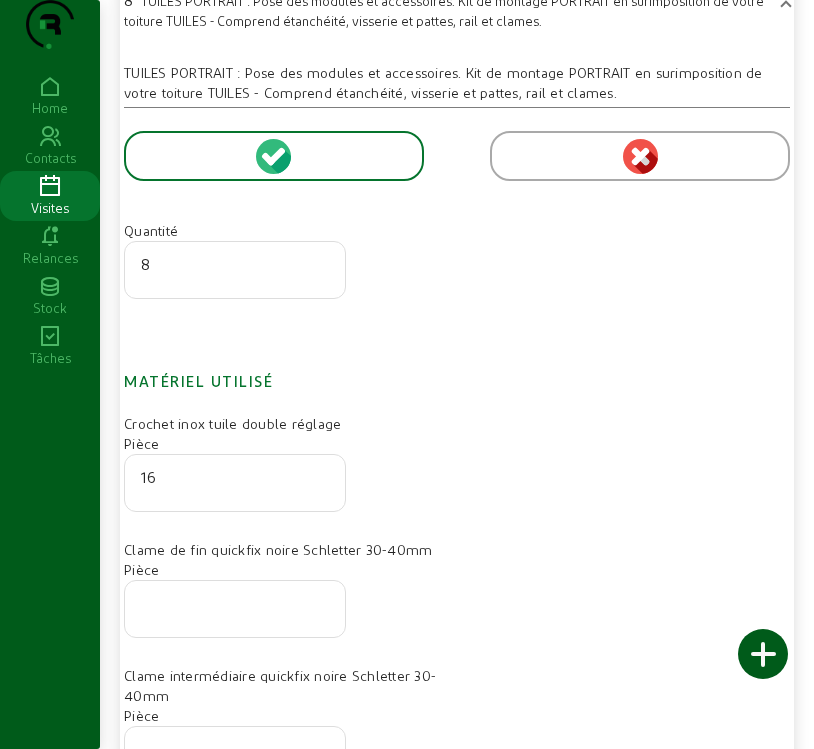 type on "16" 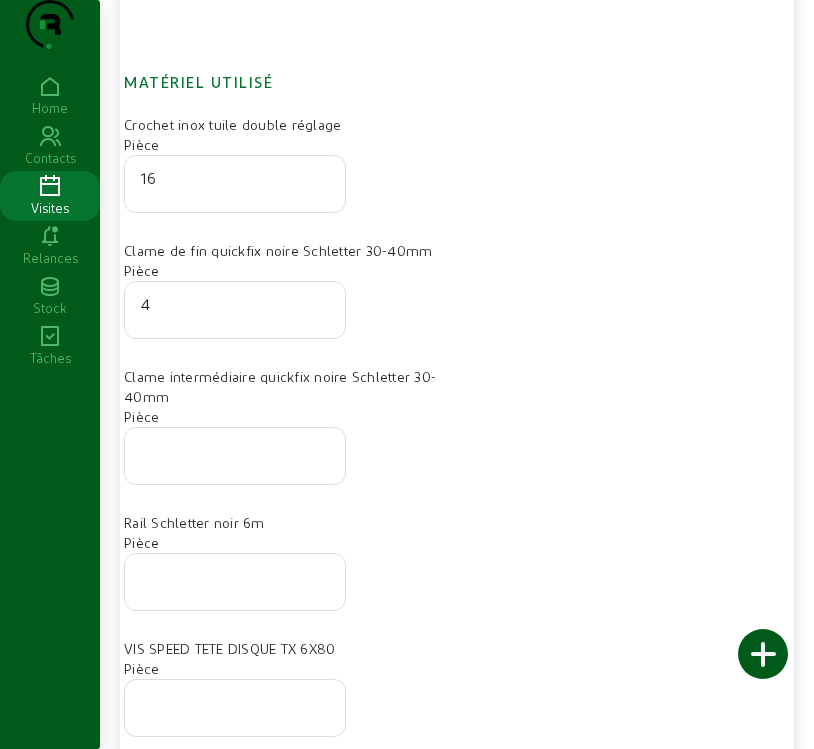 scroll, scrollTop: 700, scrollLeft: 0, axis: vertical 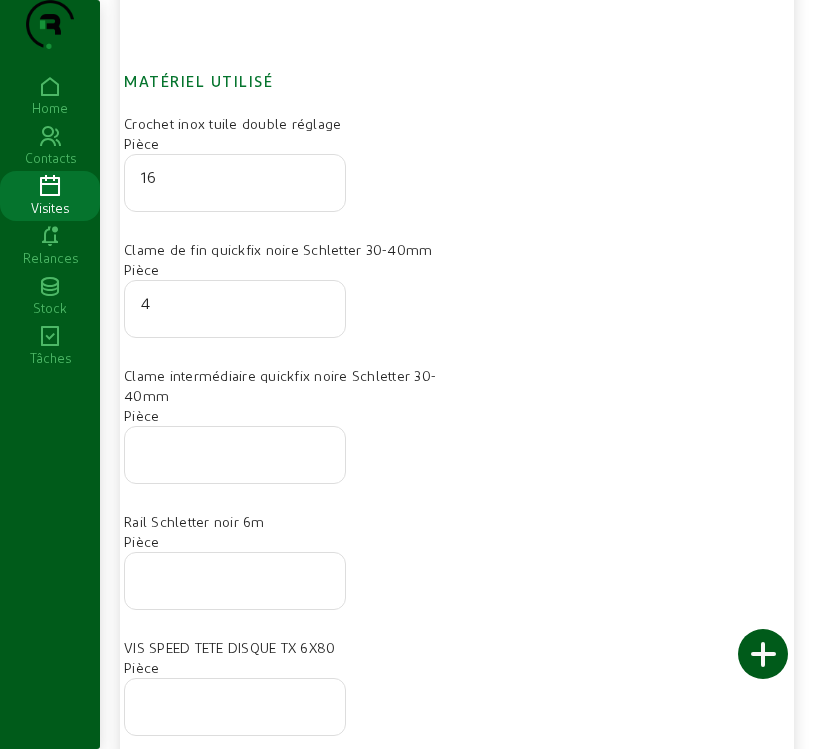 type on "4" 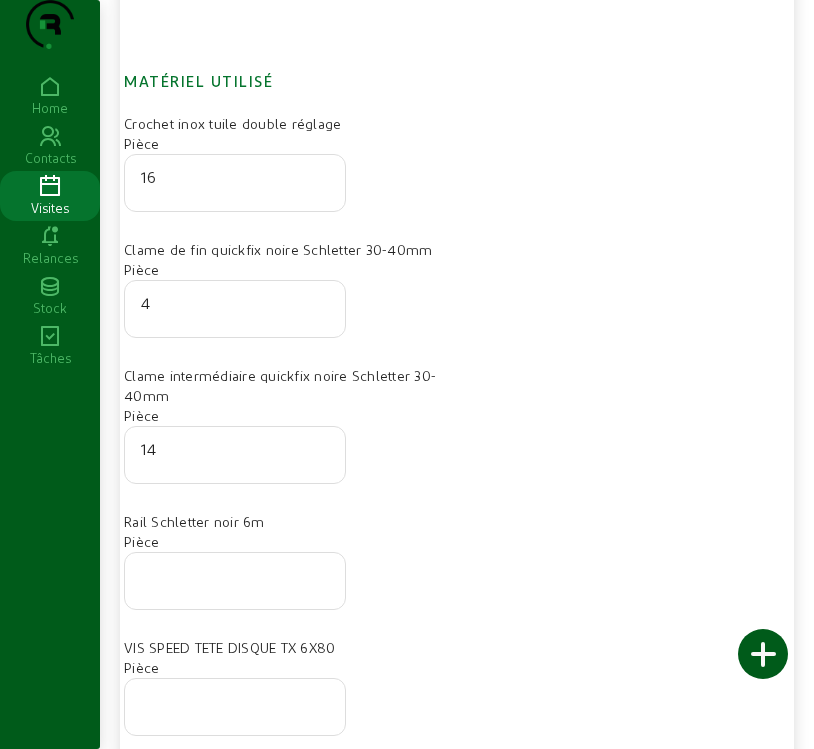 type on "14" 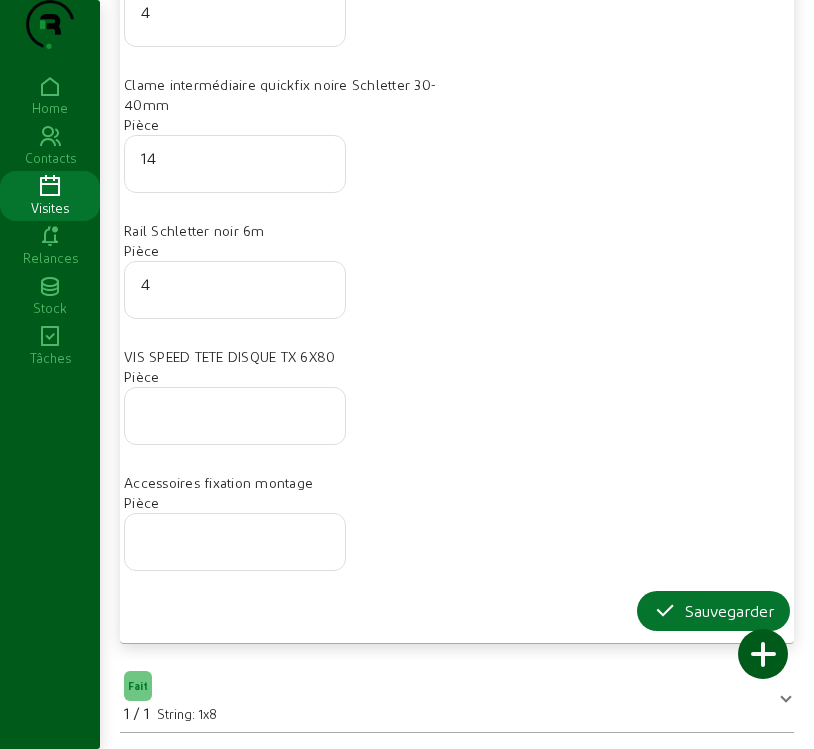scroll, scrollTop: 1031, scrollLeft: 0, axis: vertical 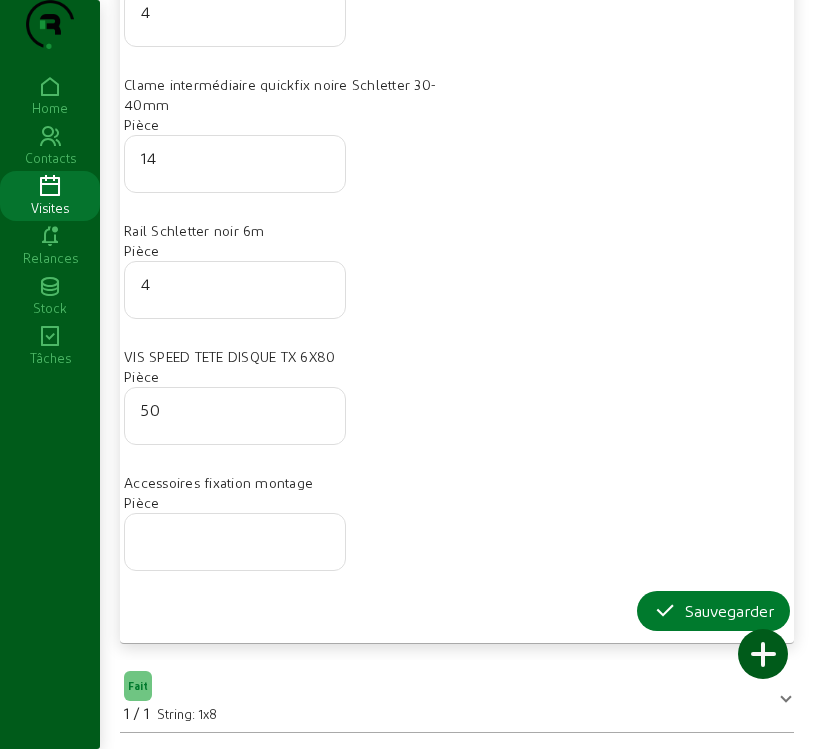 type on "50" 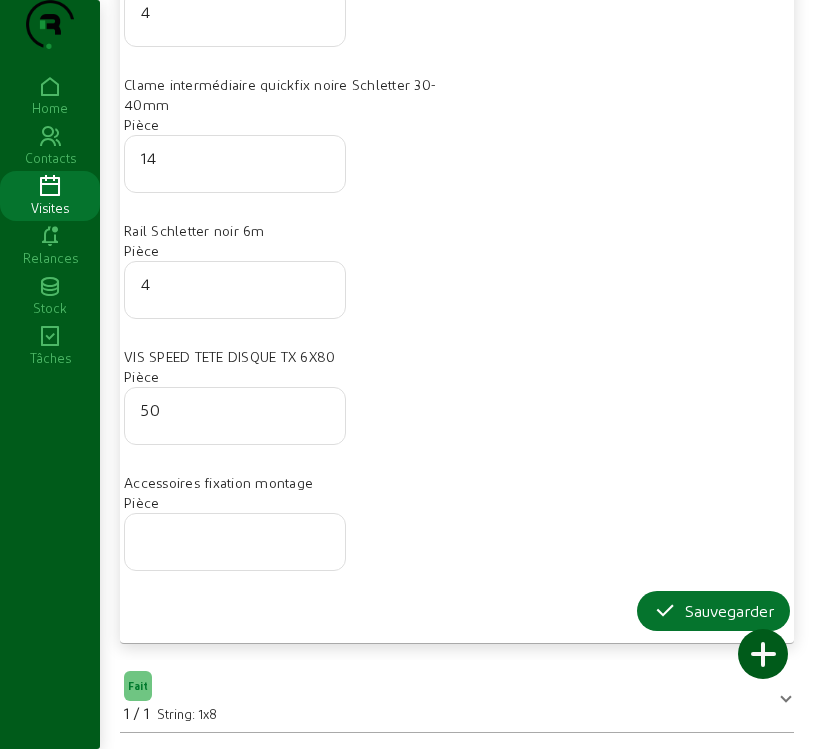 scroll, scrollTop: 0, scrollLeft: 0, axis: both 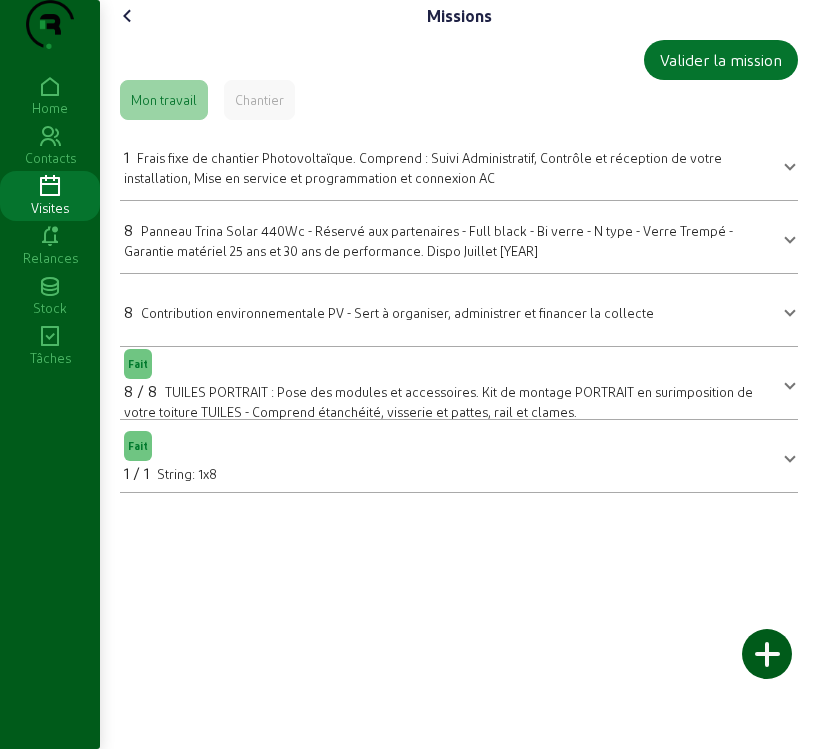 click on "8 Panneau Trina Solar 440Wc - Réservé aux partenaires - Full black - Bi verre - N type - Verre Trempé - Garantie matériel 25 ans et 30 ans de performance. Dispo Juillet 2024" at bounding box center (447, 239) 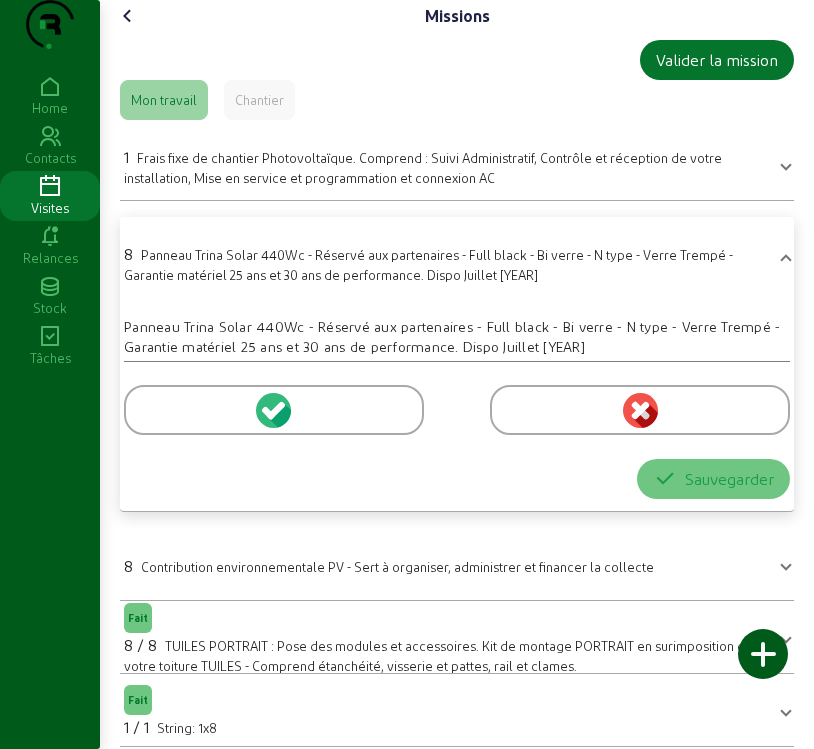 click at bounding box center [273, 410] 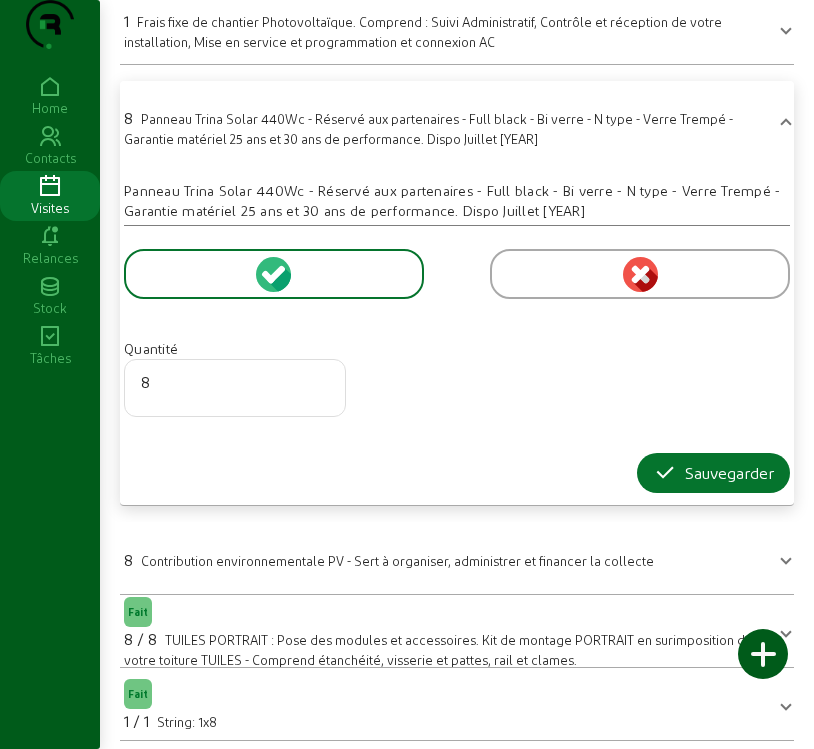 scroll, scrollTop: 184, scrollLeft: 0, axis: vertical 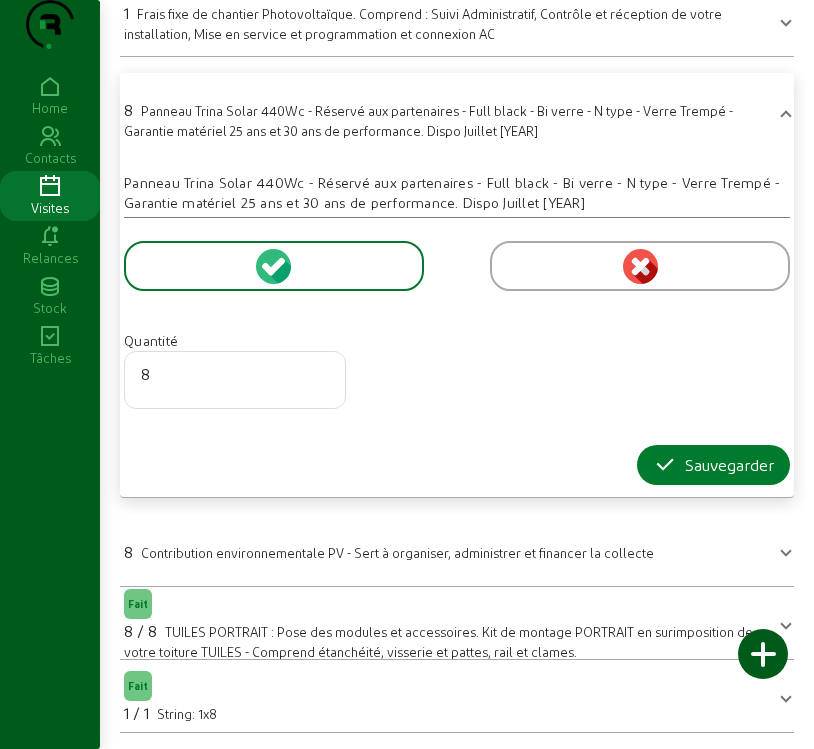 click on "Sauvegarder" at bounding box center (713, 465) 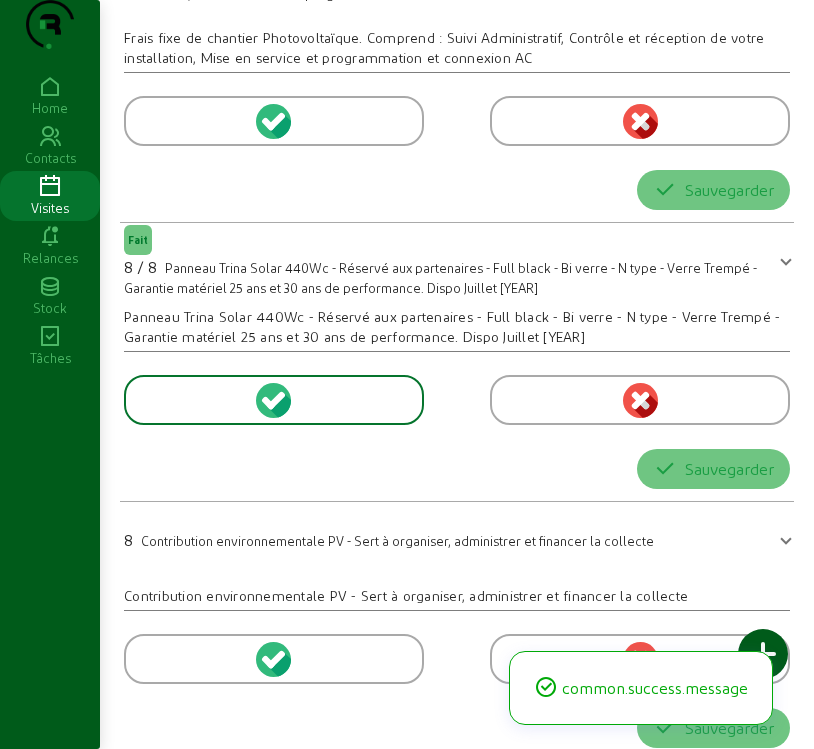 scroll, scrollTop: 0, scrollLeft: 0, axis: both 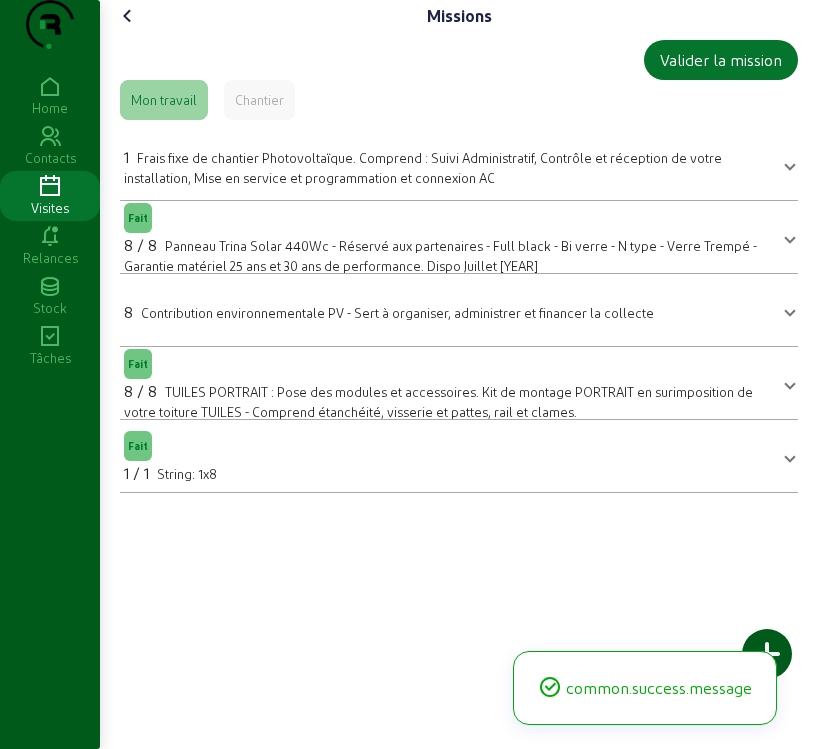 click at bounding box center [128, 16] 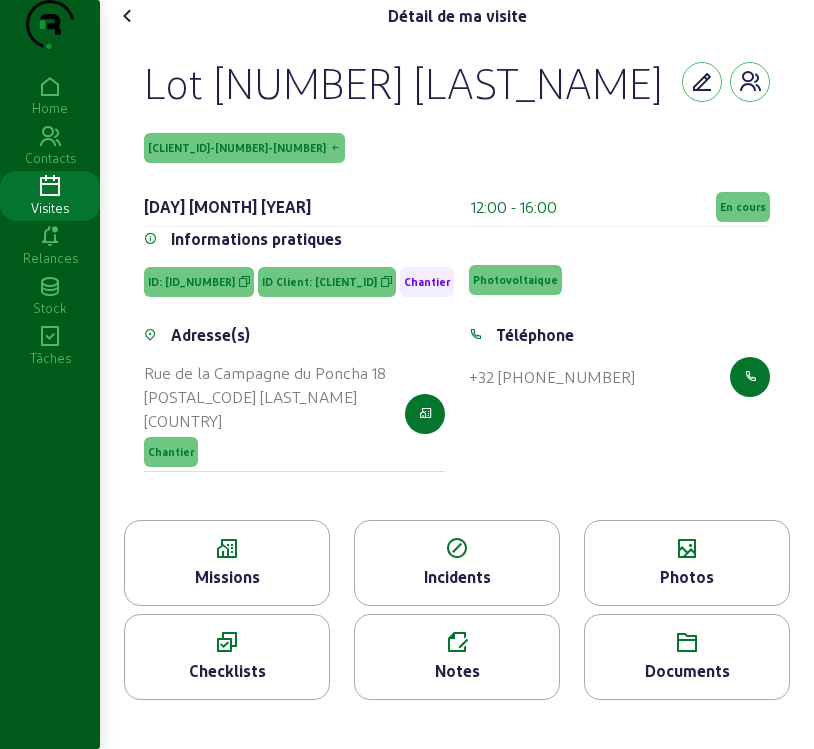 click on "Photos" at bounding box center (227, 577) 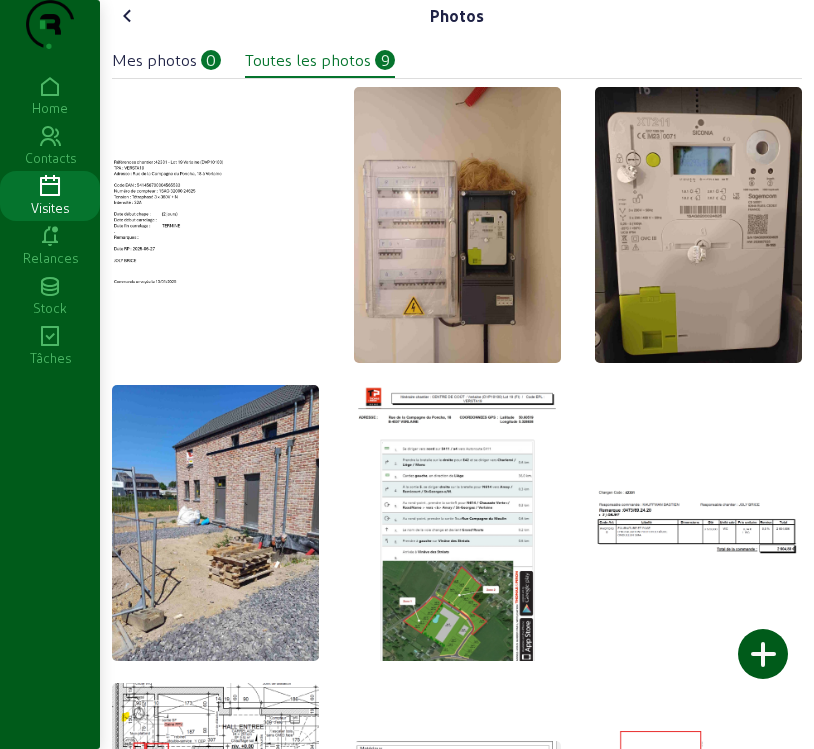 click on "Mes photos" at bounding box center [154, 60] 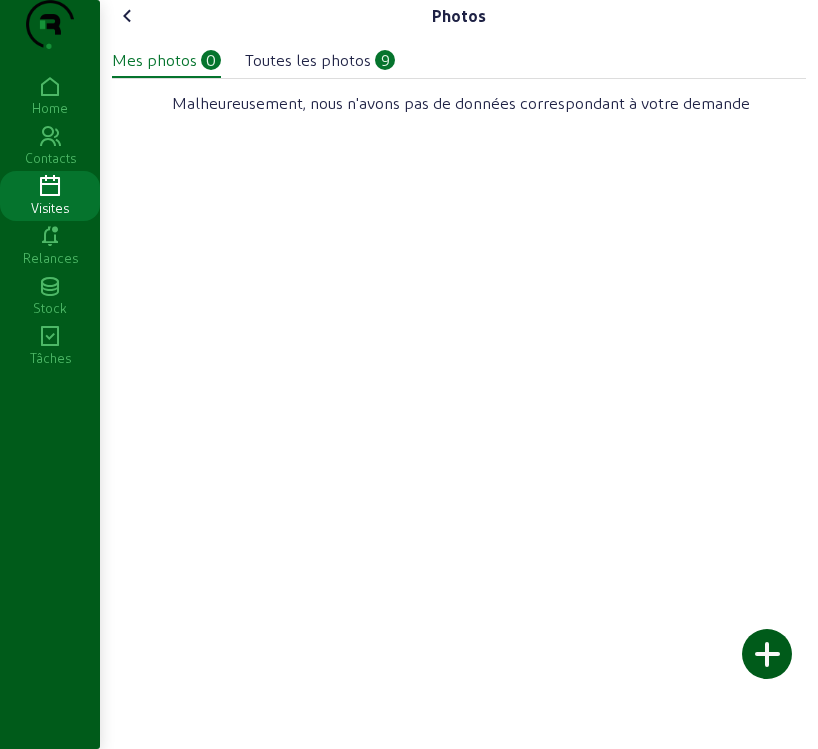 click at bounding box center [767, 654] 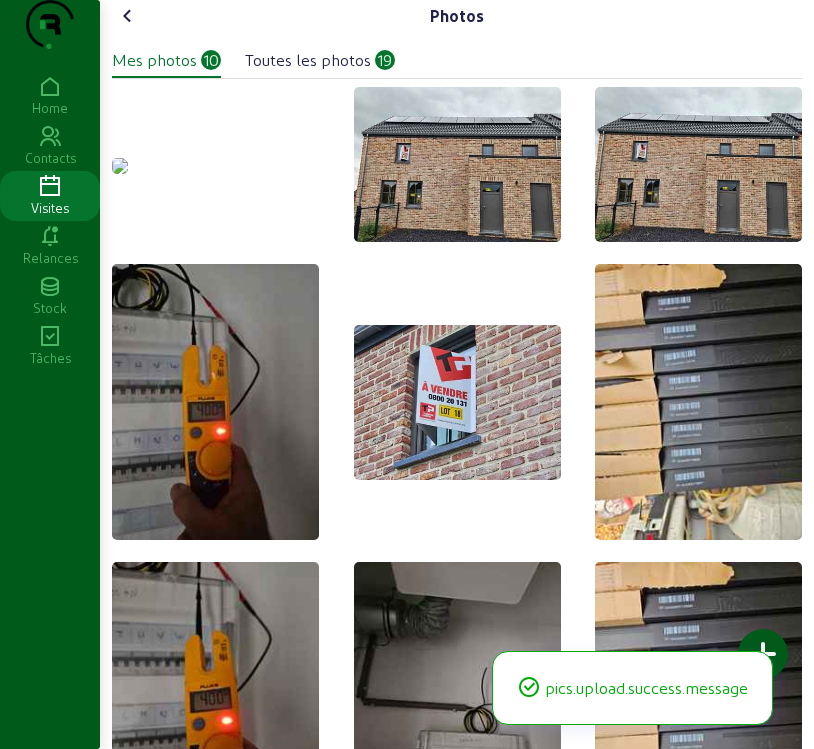 click at bounding box center [120, 166] 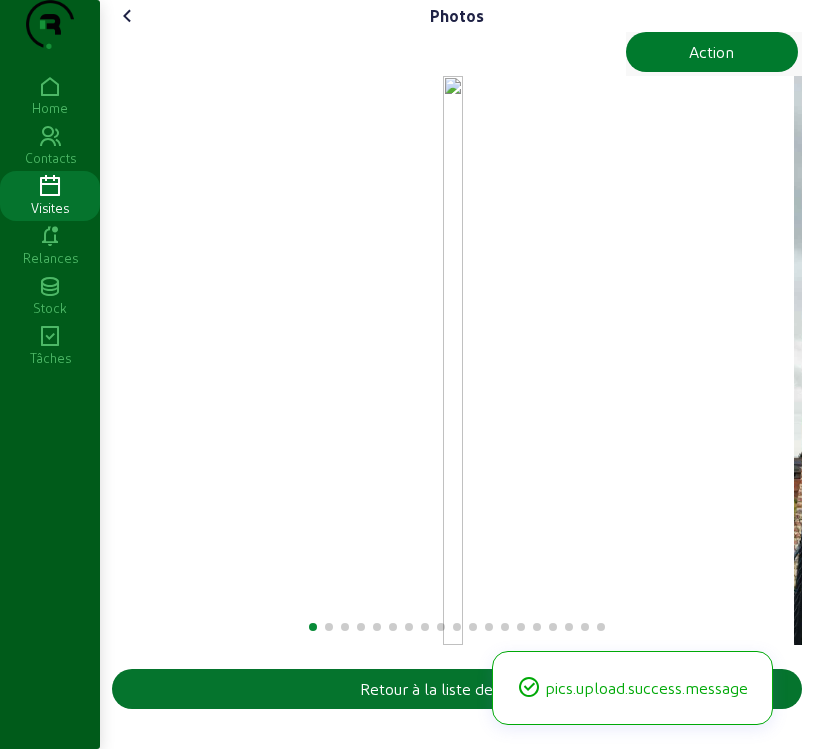 click on "Action" at bounding box center (712, 52) 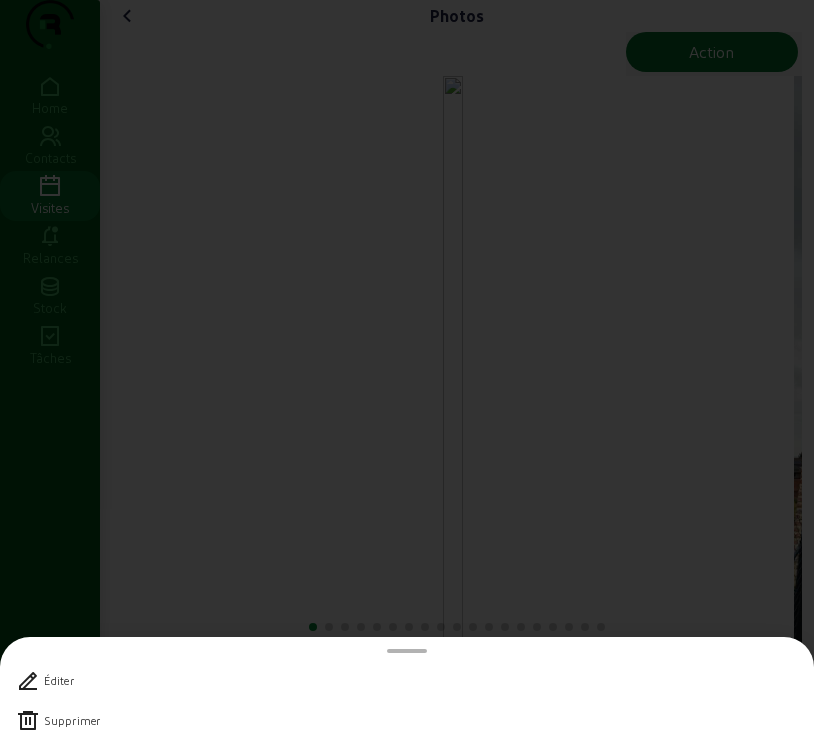 click at bounding box center [28, 721] 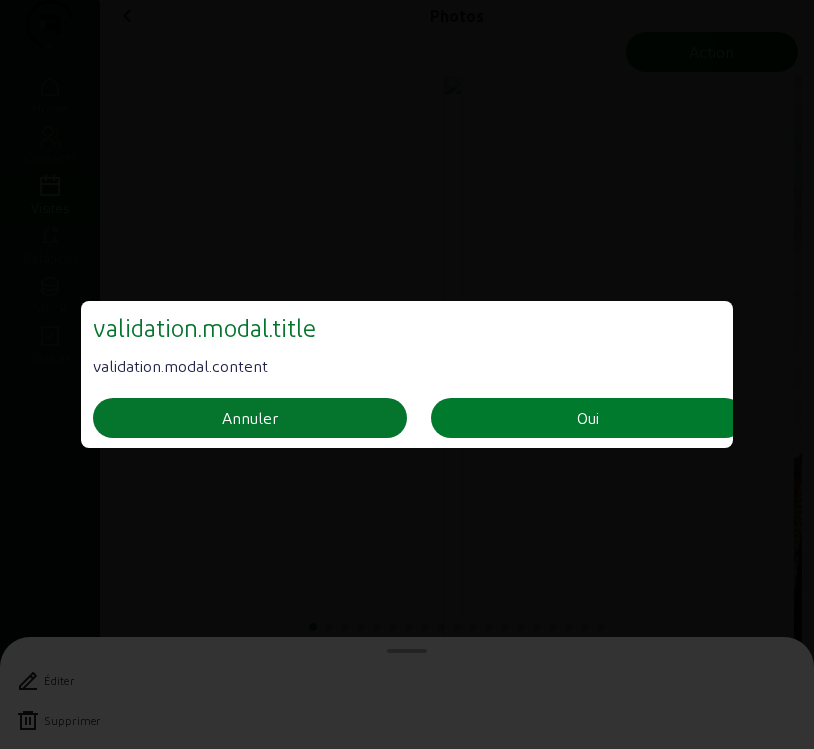 click on "Oui" at bounding box center [250, 418] 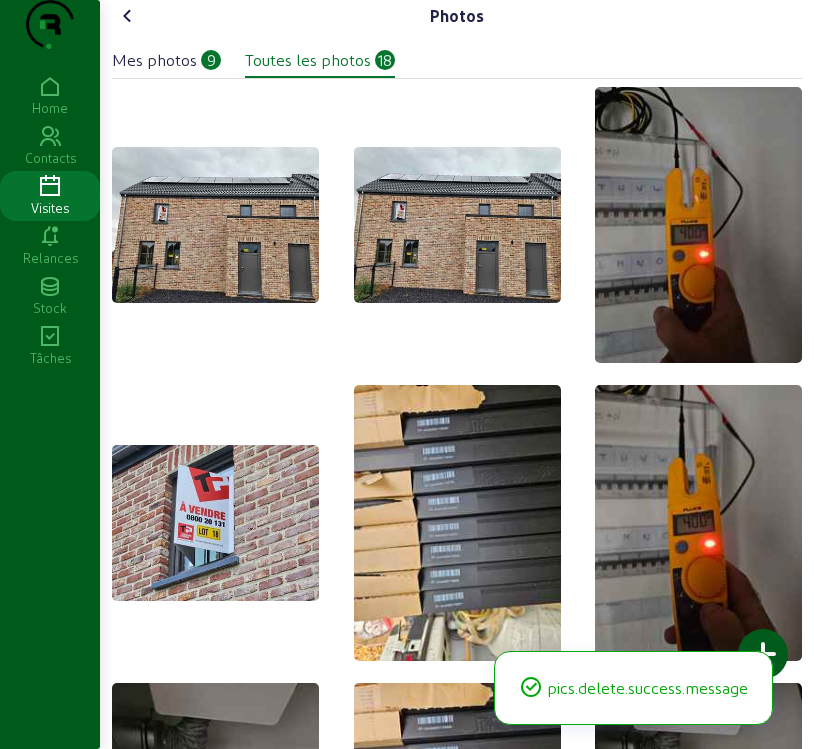 click at bounding box center (128, 16) 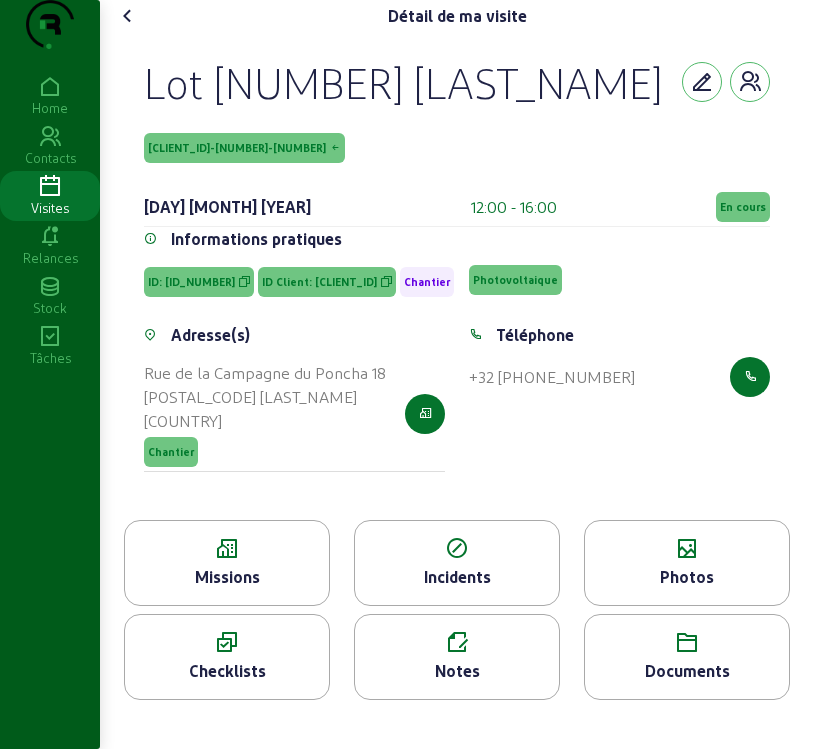 click on "En cours" at bounding box center [743, 207] 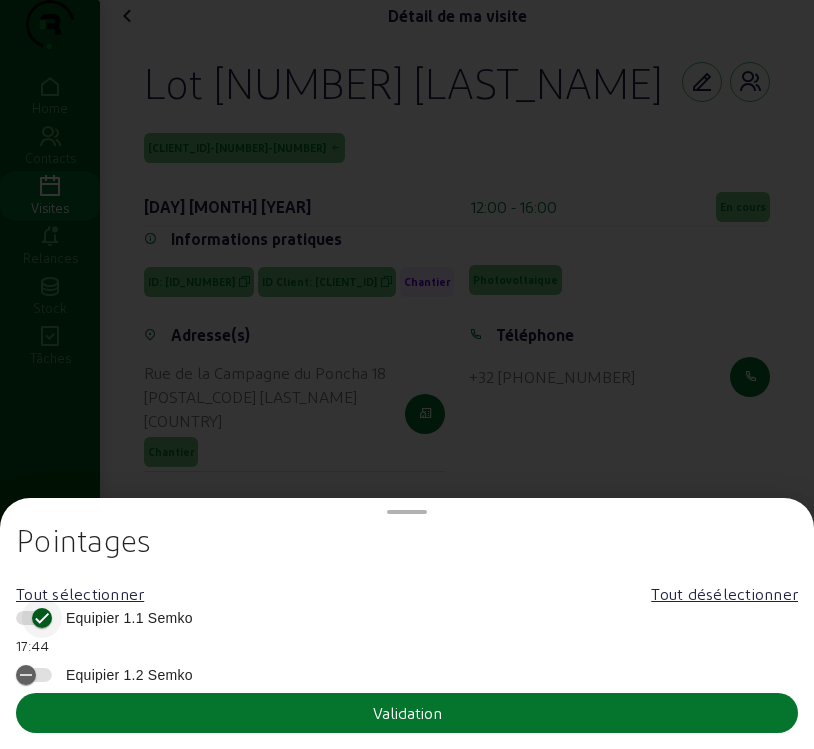 click at bounding box center [42, 618] 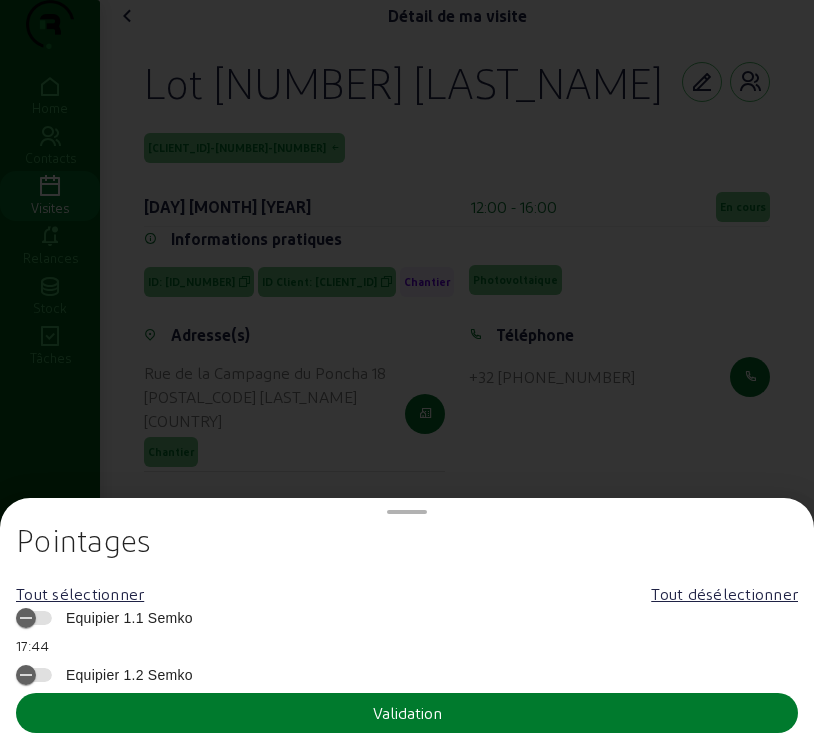 click on "Validation" at bounding box center (407, 713) 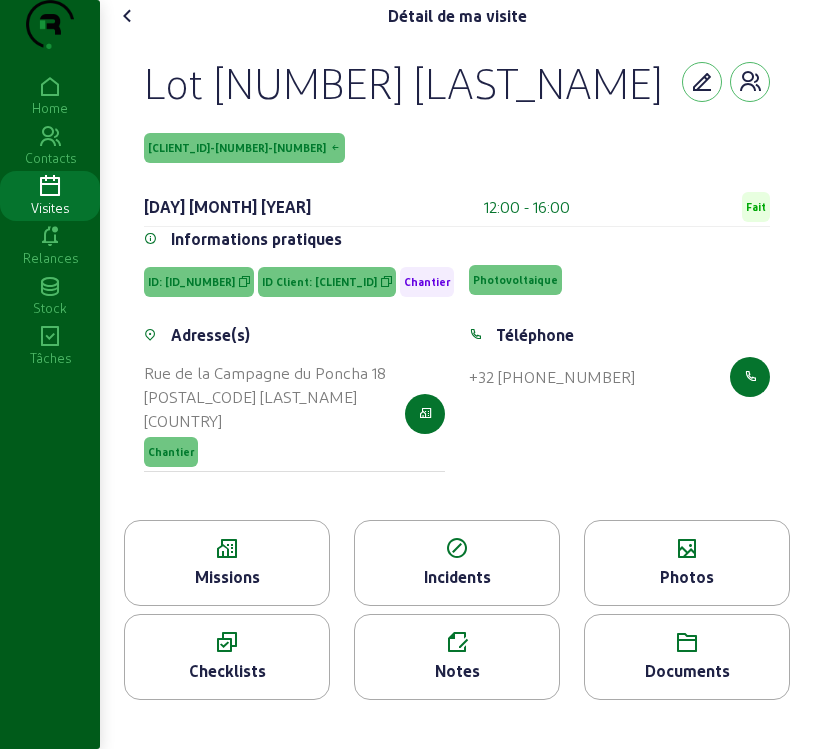 click at bounding box center (128, 16) 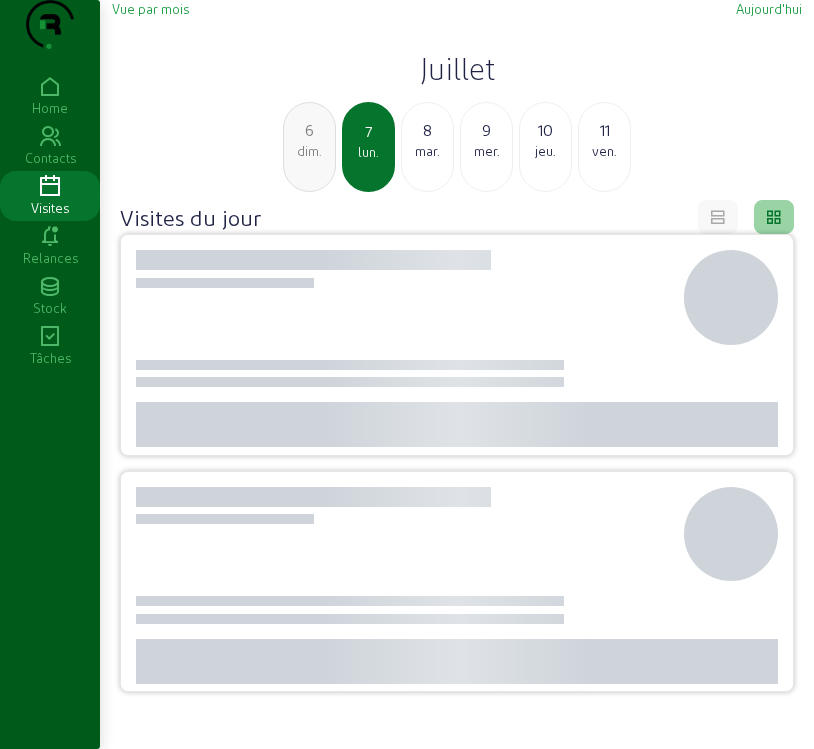 click on "Vue par mois" at bounding box center (150, 8) 